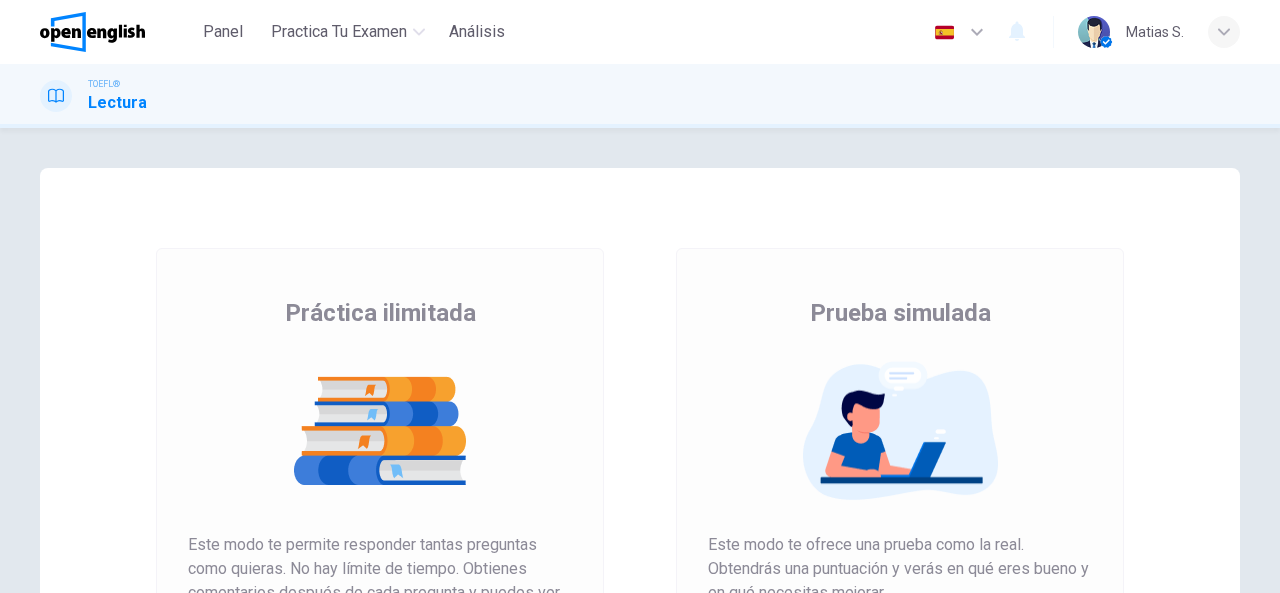 scroll, scrollTop: 0, scrollLeft: 0, axis: both 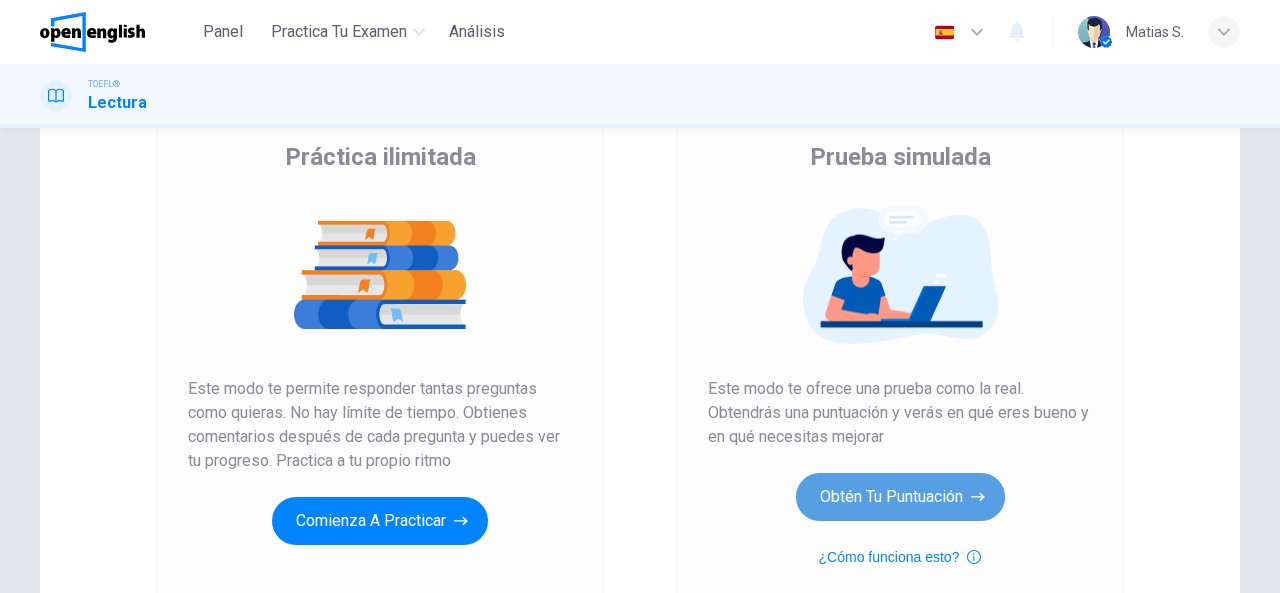 click on "Obtén tu puntuación" at bounding box center [380, 521] 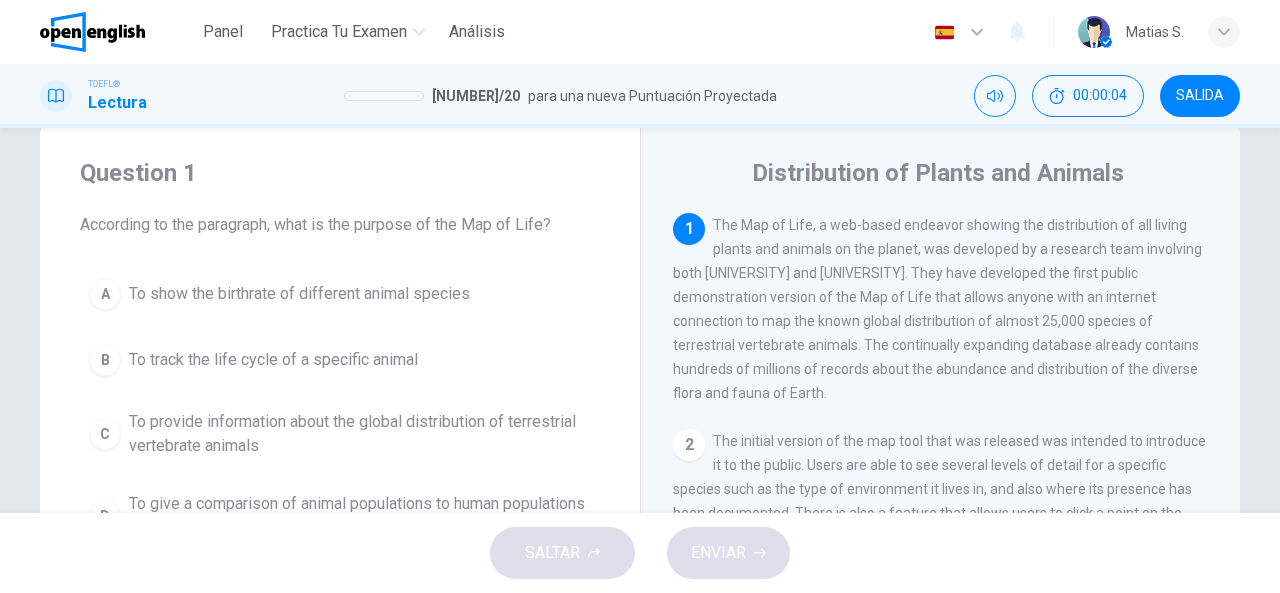 scroll, scrollTop: 38, scrollLeft: 0, axis: vertical 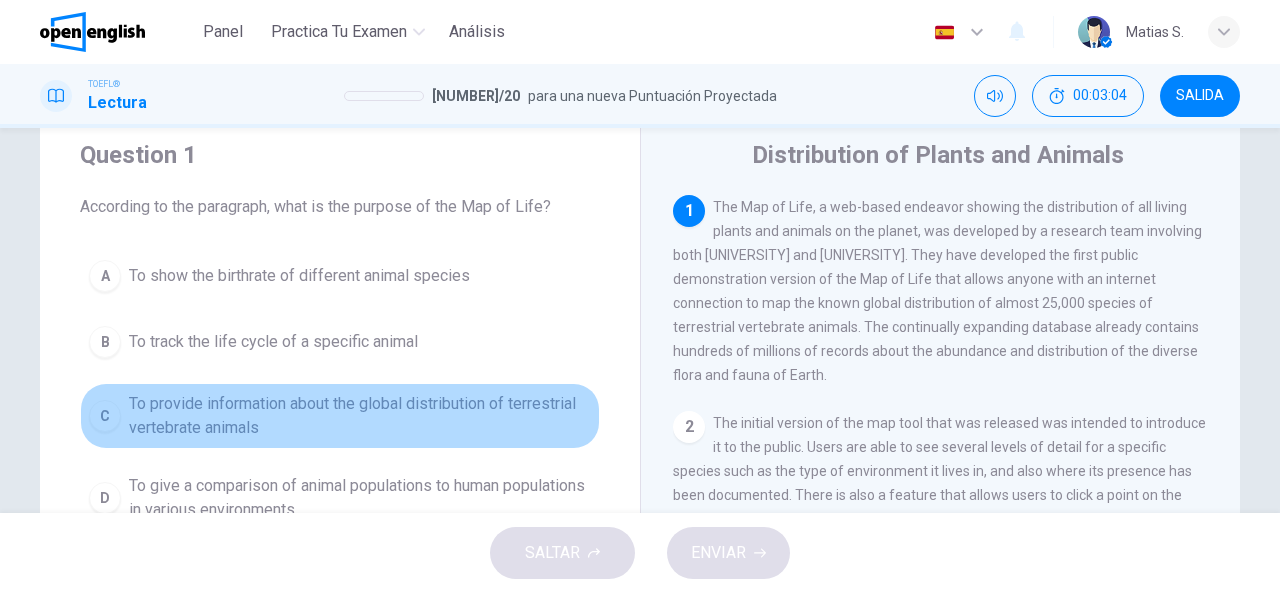 click on "To provide information about the global distribution of terrestrial vertebrate animals" at bounding box center [299, 276] 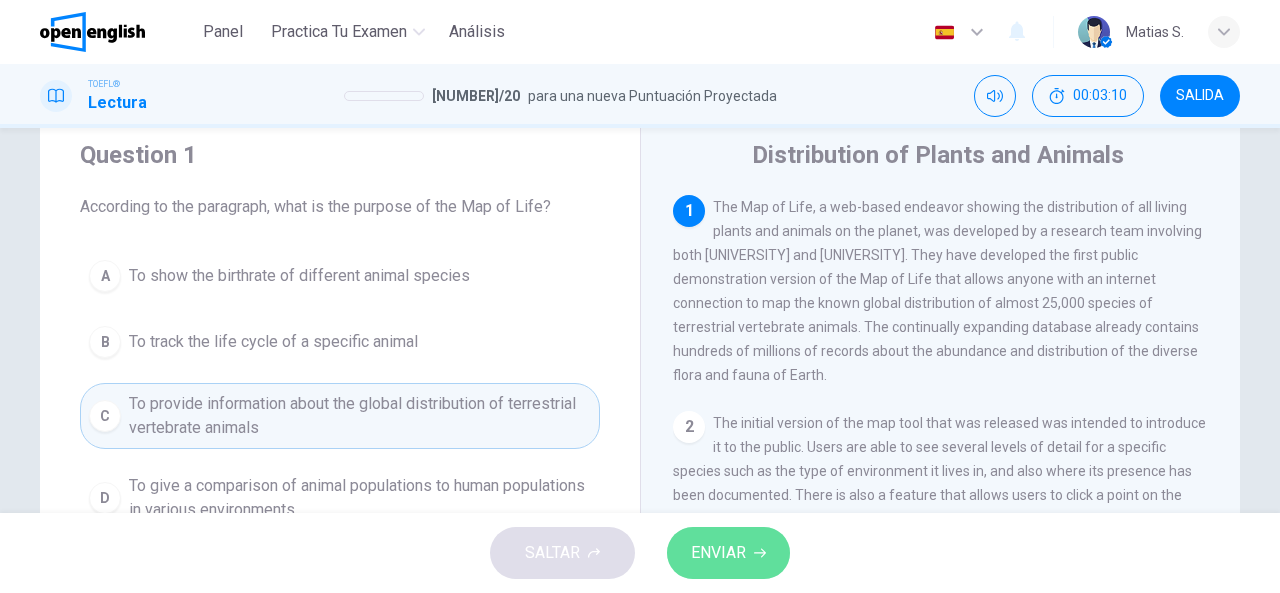 click on "ENVIAR" at bounding box center (718, 553) 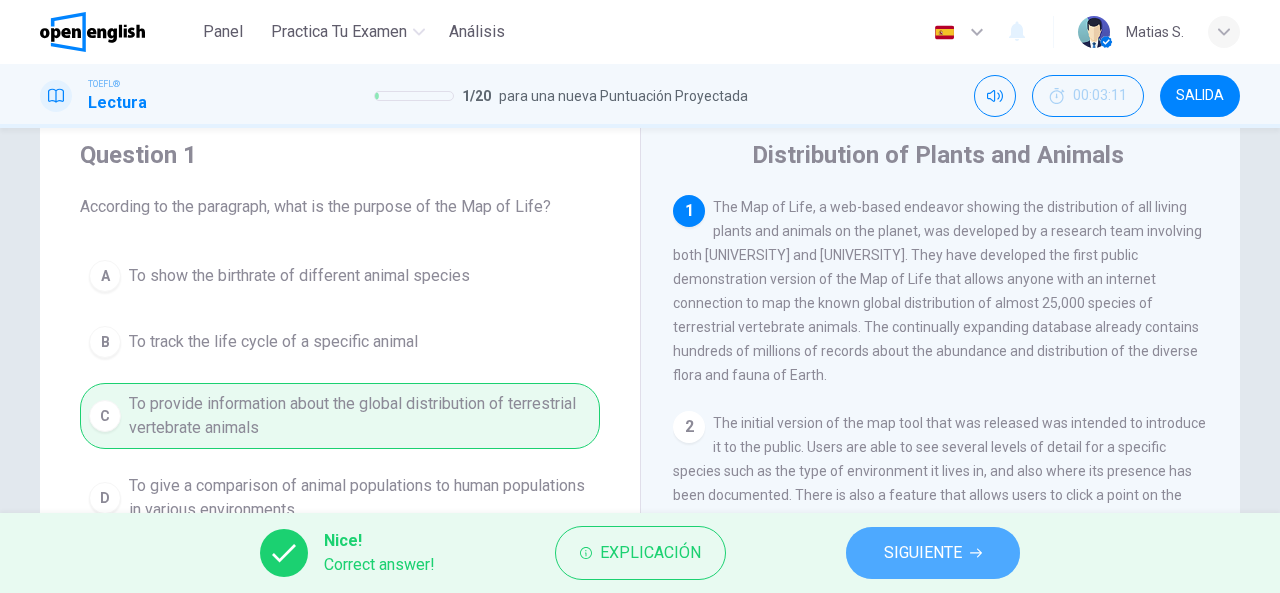 click on "SIGUIENTE" at bounding box center (923, 553) 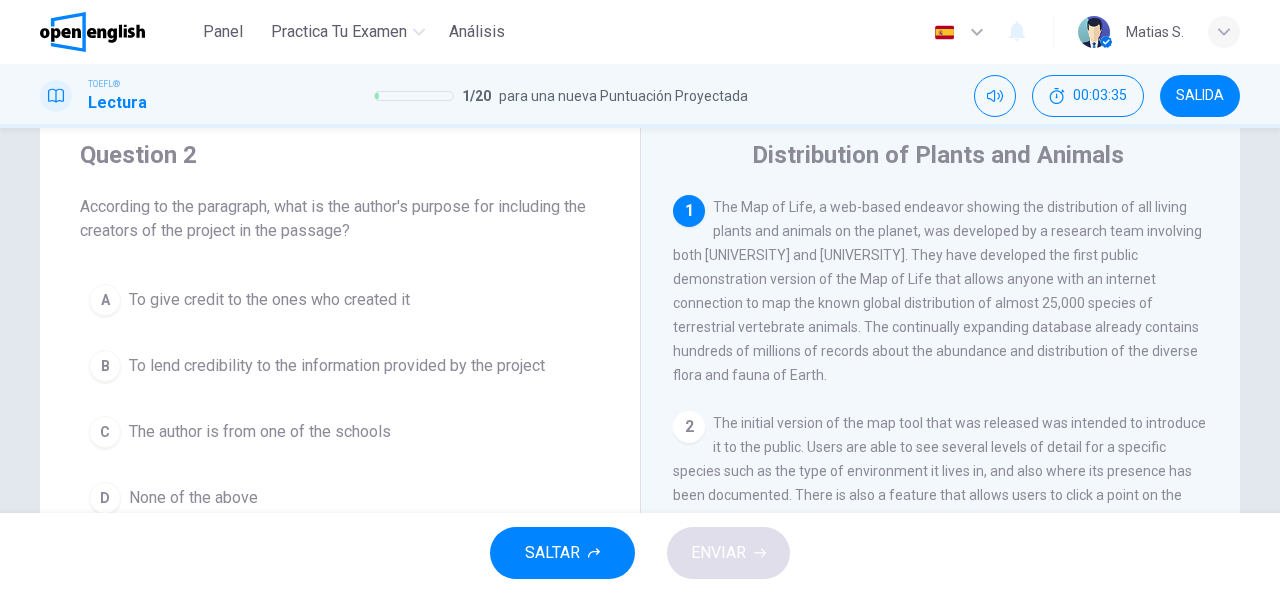 click on "To lend credibility to the information provided by the project" at bounding box center [269, 300] 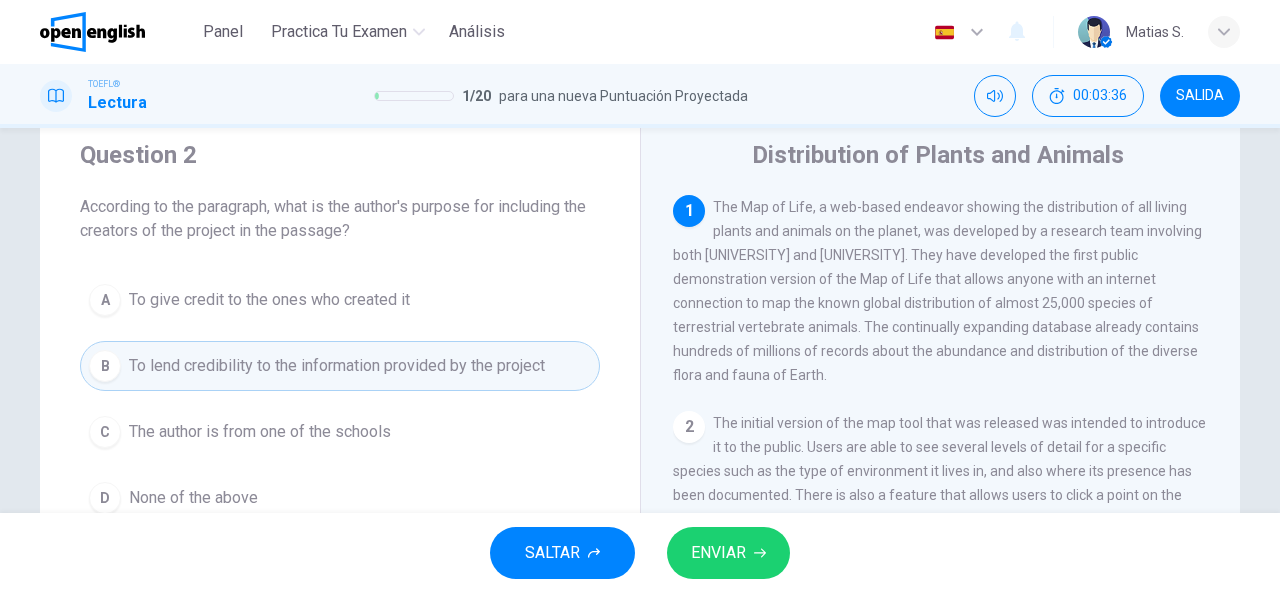 click on "ENVIAR" at bounding box center [718, 553] 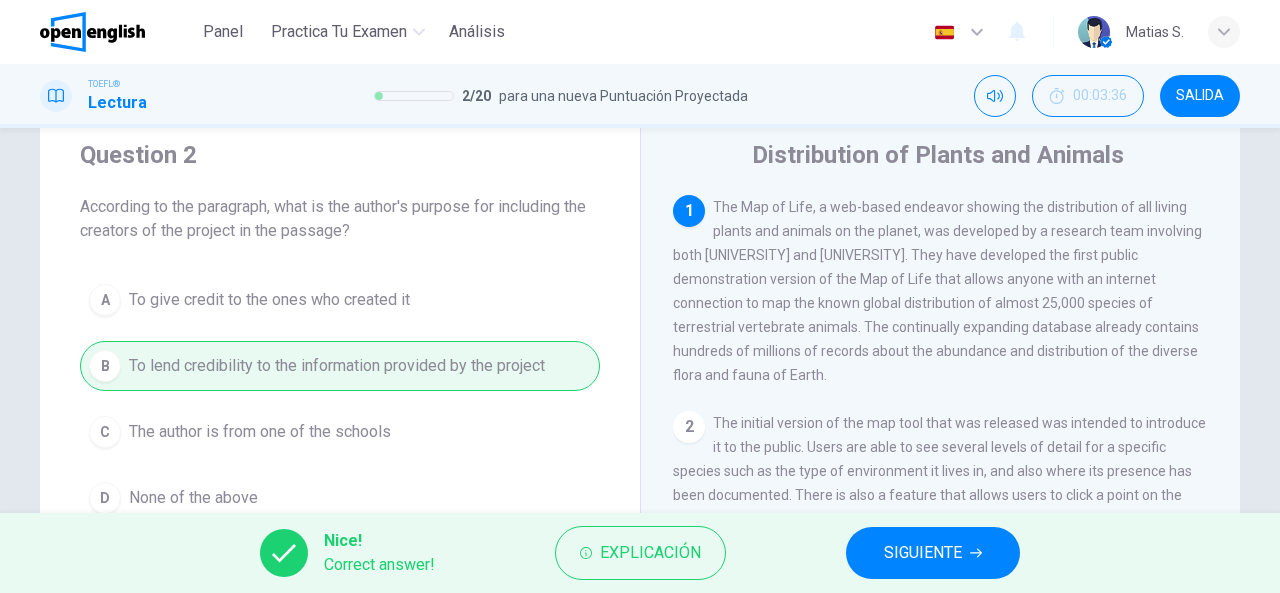 click on "SIGUIENTE" at bounding box center [933, 553] 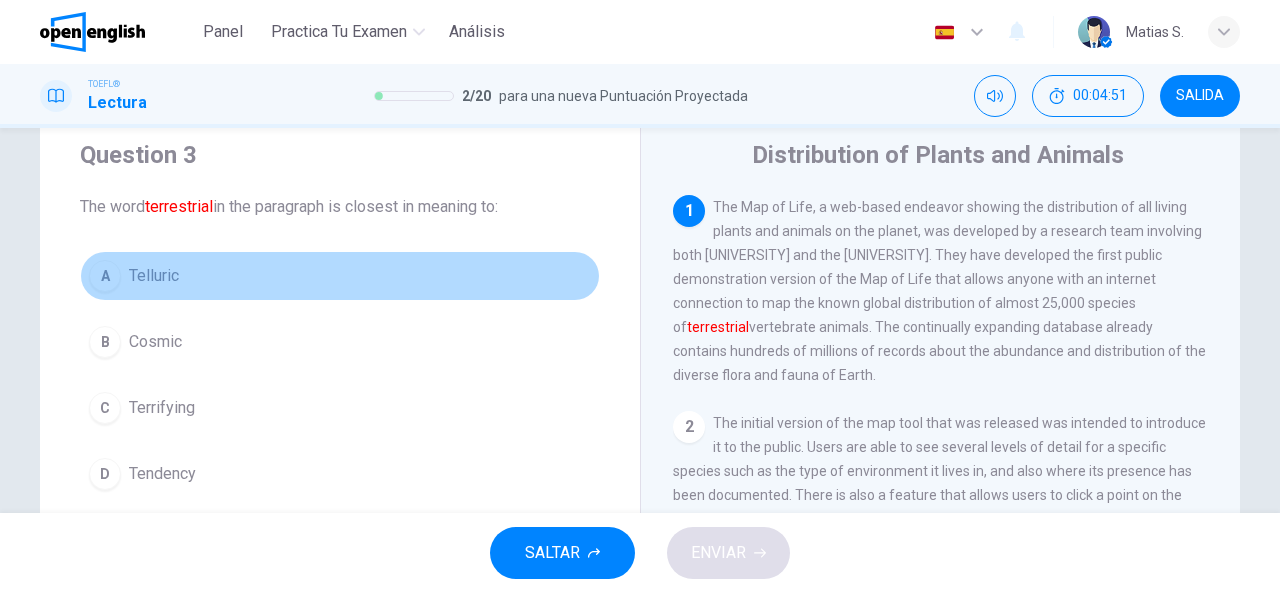 click on "Telluric" at bounding box center [154, 276] 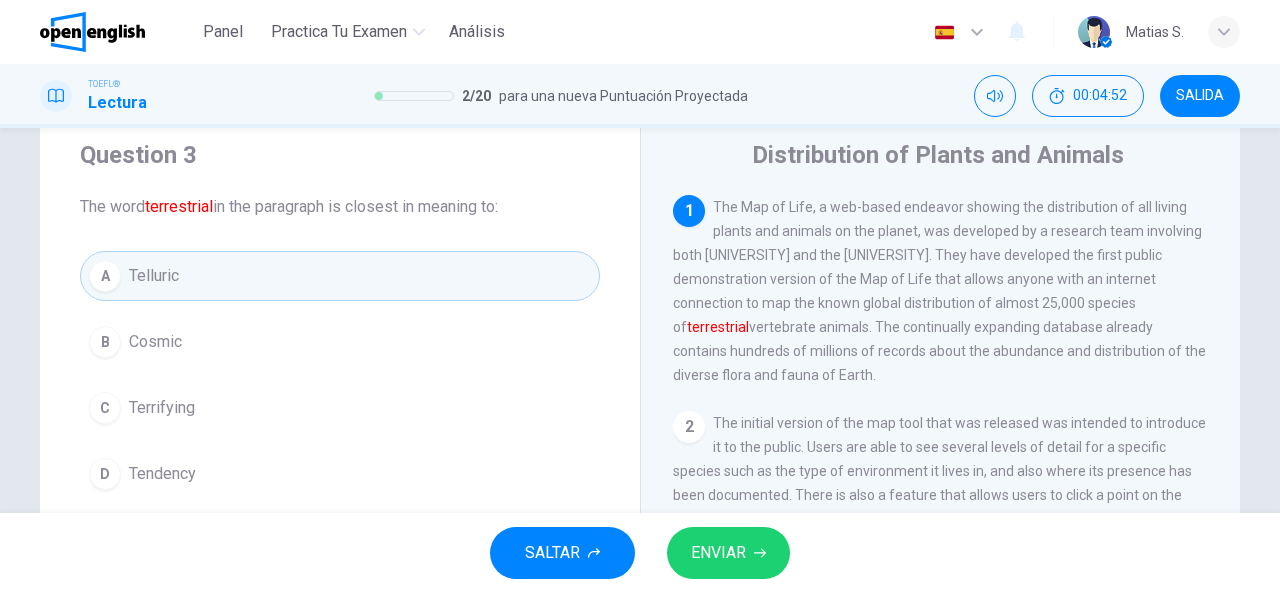 click on "ENVIAR" at bounding box center (718, 553) 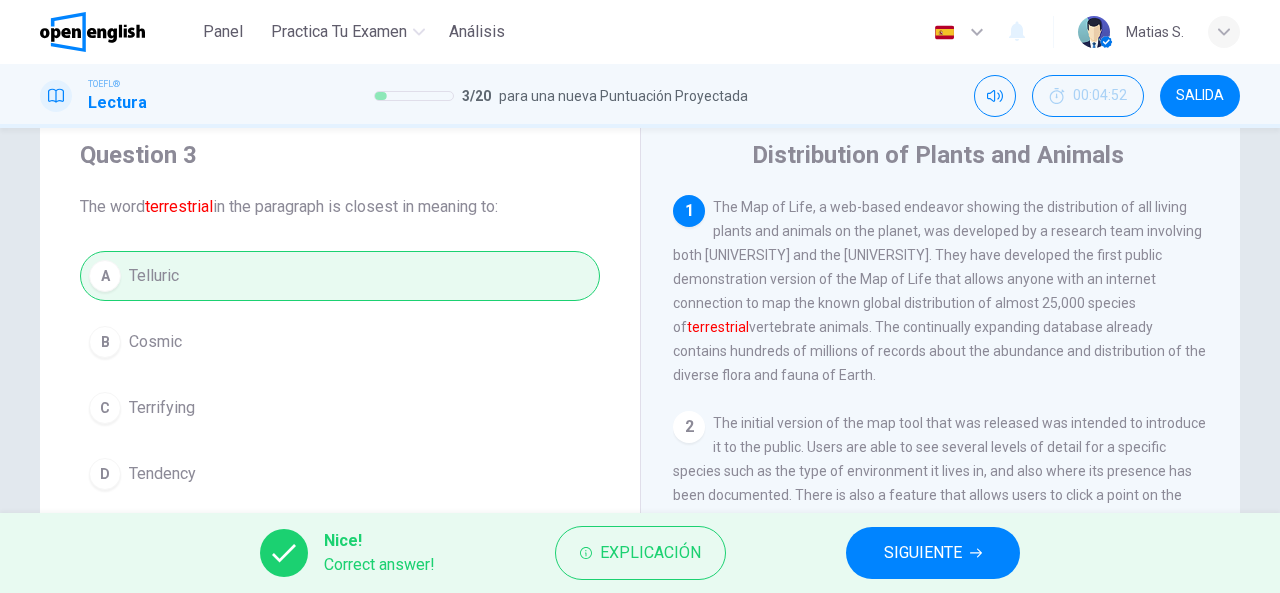 click on "SIGUIENTE" at bounding box center (923, 553) 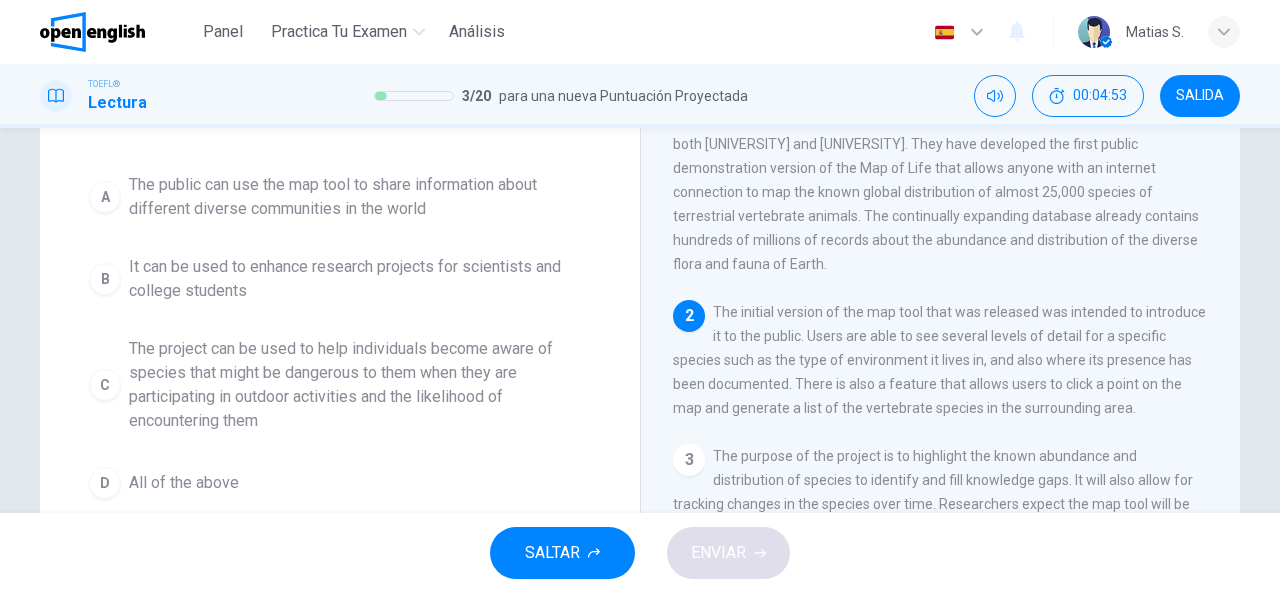 scroll, scrollTop: 205, scrollLeft: 0, axis: vertical 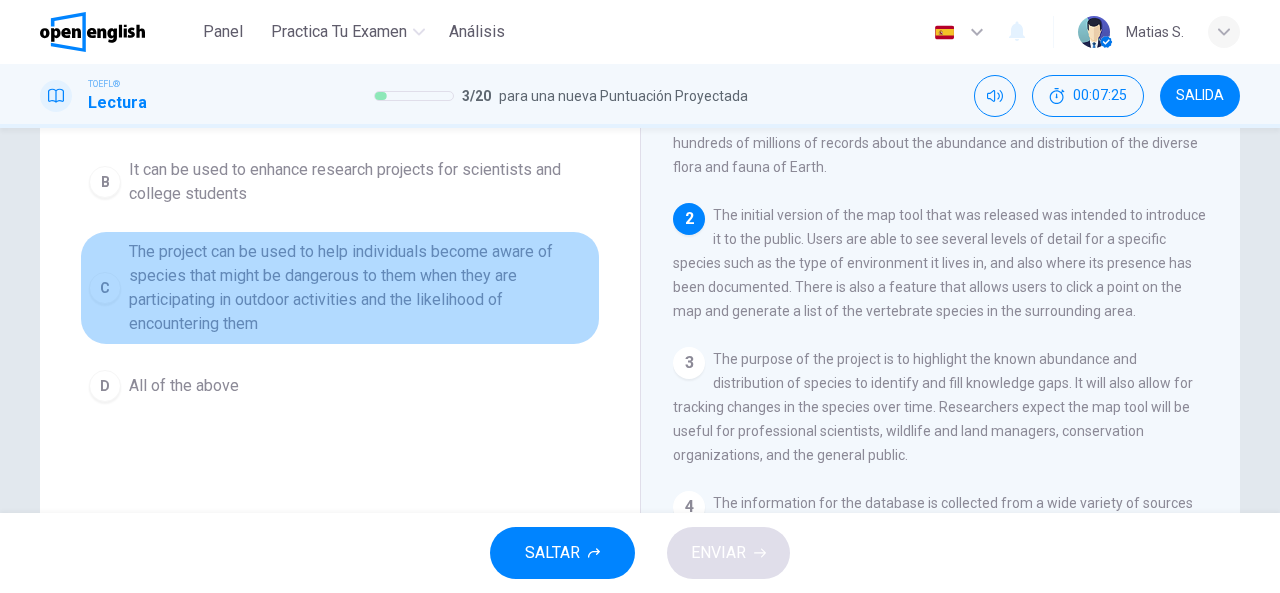 click on "The project can be used to help individuals become aware of species that might be dangerous to them when they are participating in outdoor activities and the likelihood of encountering them" at bounding box center [360, 100] 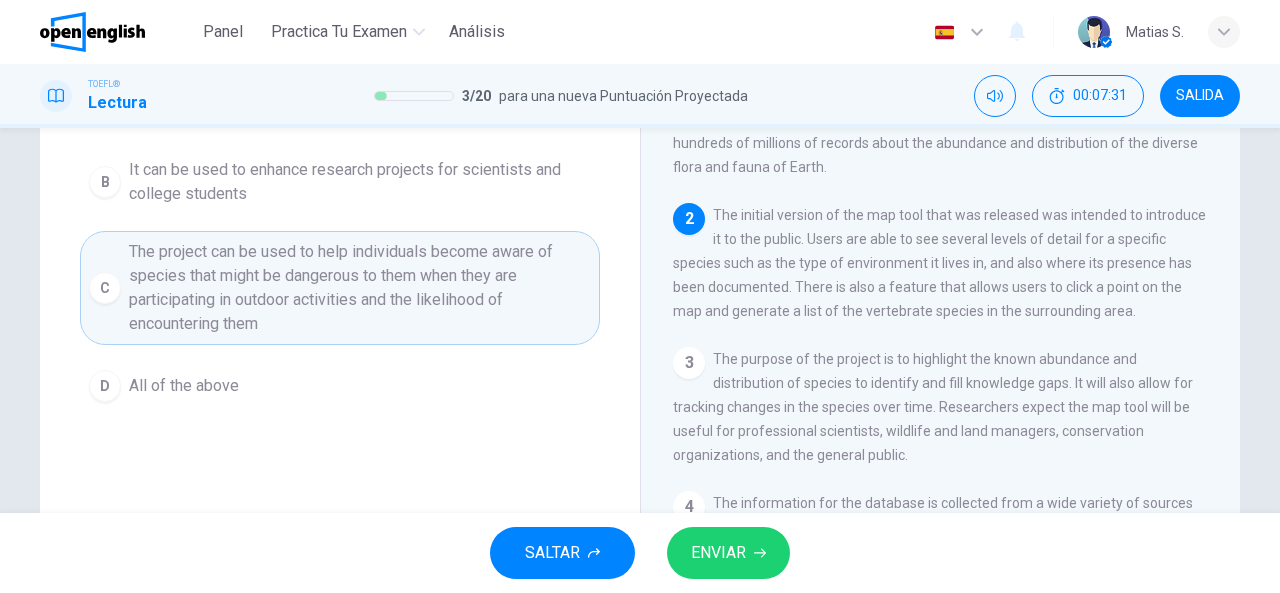 click on "ENVIAR" at bounding box center (728, 553) 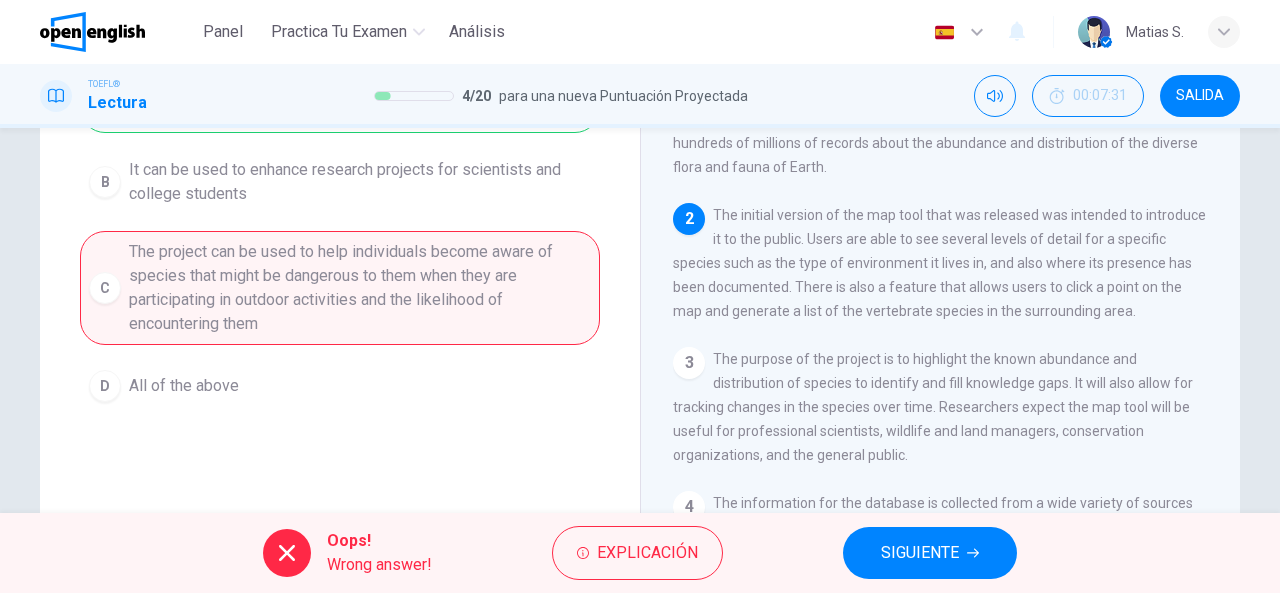 scroll, scrollTop: 181, scrollLeft: 0, axis: vertical 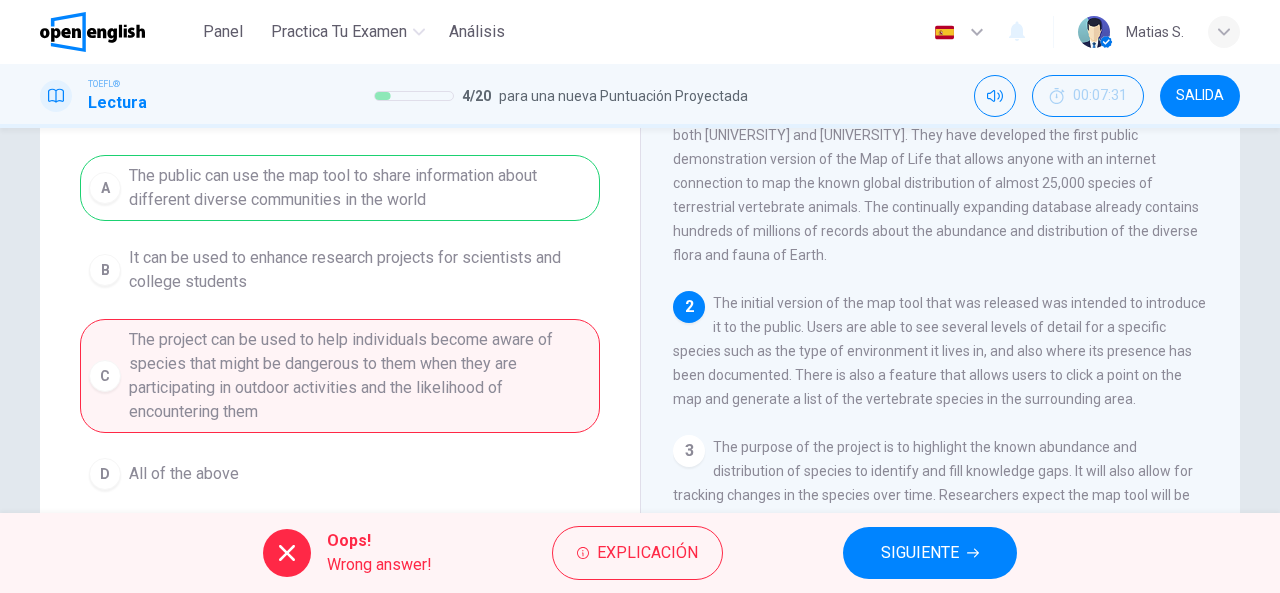 click on "SIGUIENTE" at bounding box center (930, 553) 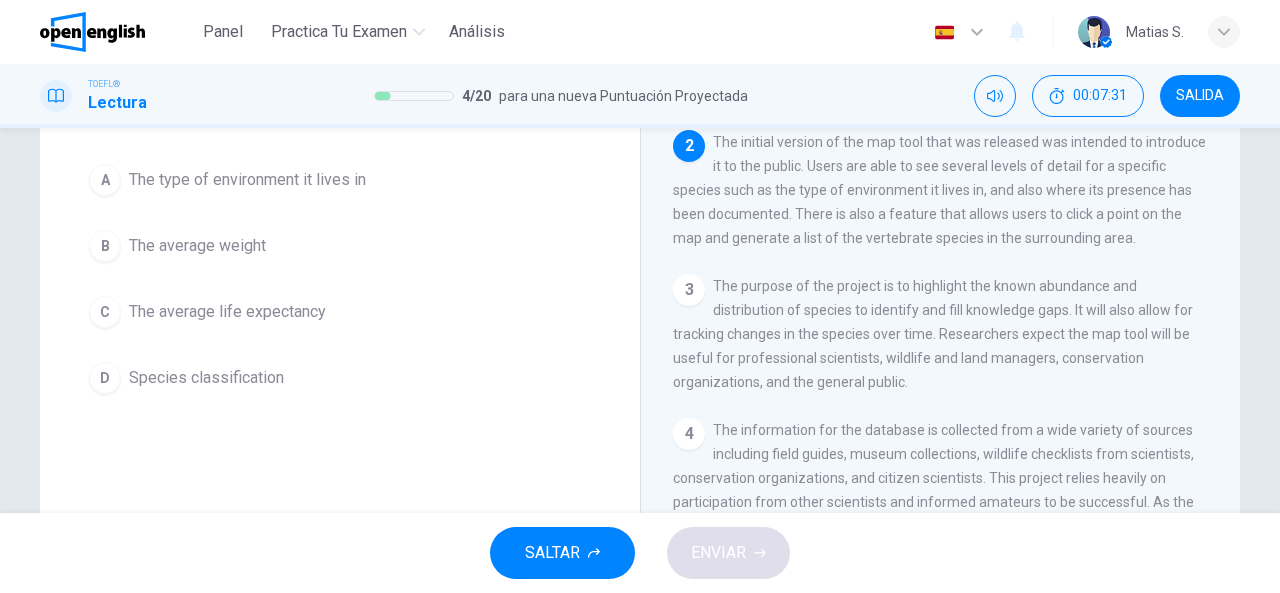 scroll, scrollTop: 222, scrollLeft: 0, axis: vertical 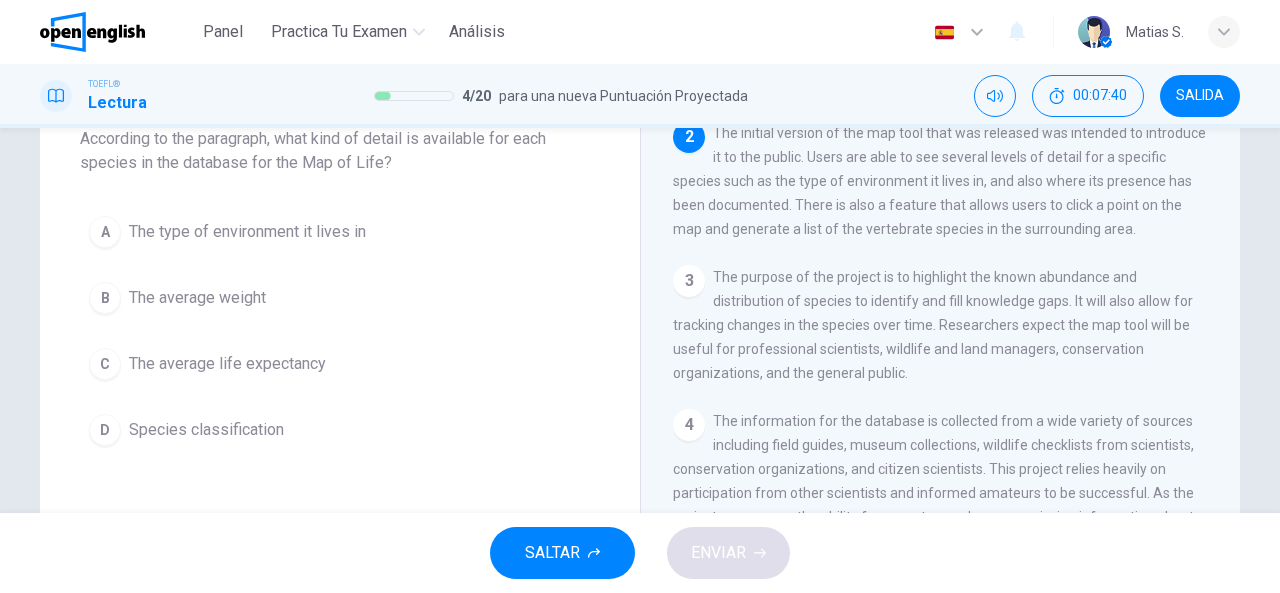 click on "The type of environment it lives in" at bounding box center (247, 232) 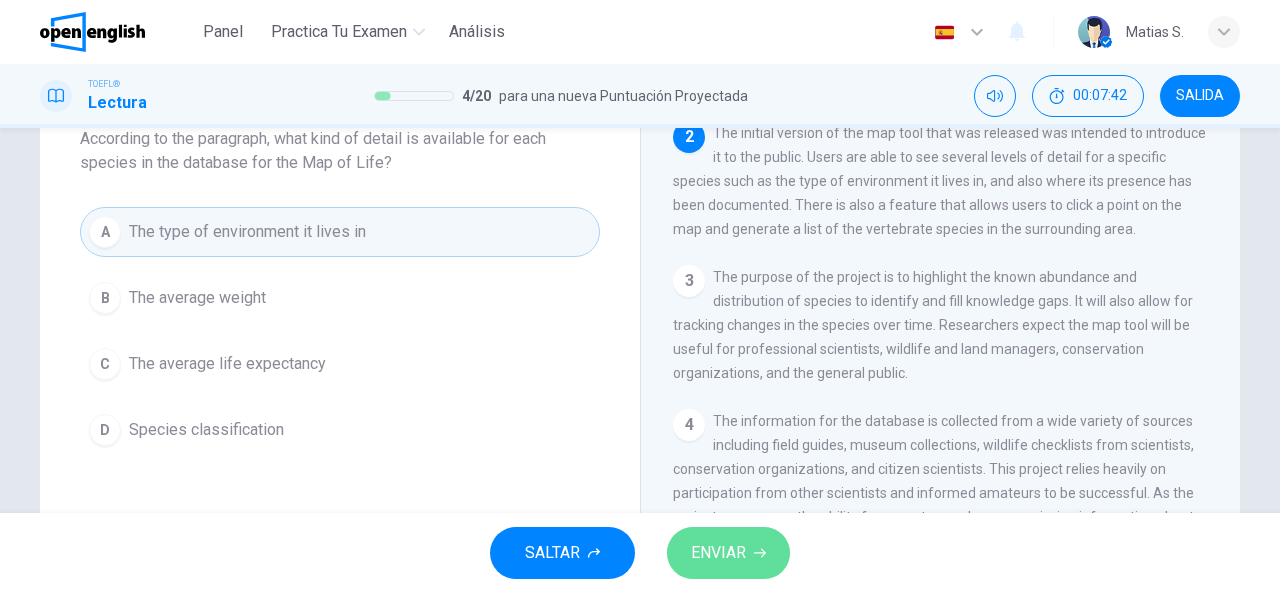 click on "ENVIAR" at bounding box center (728, 553) 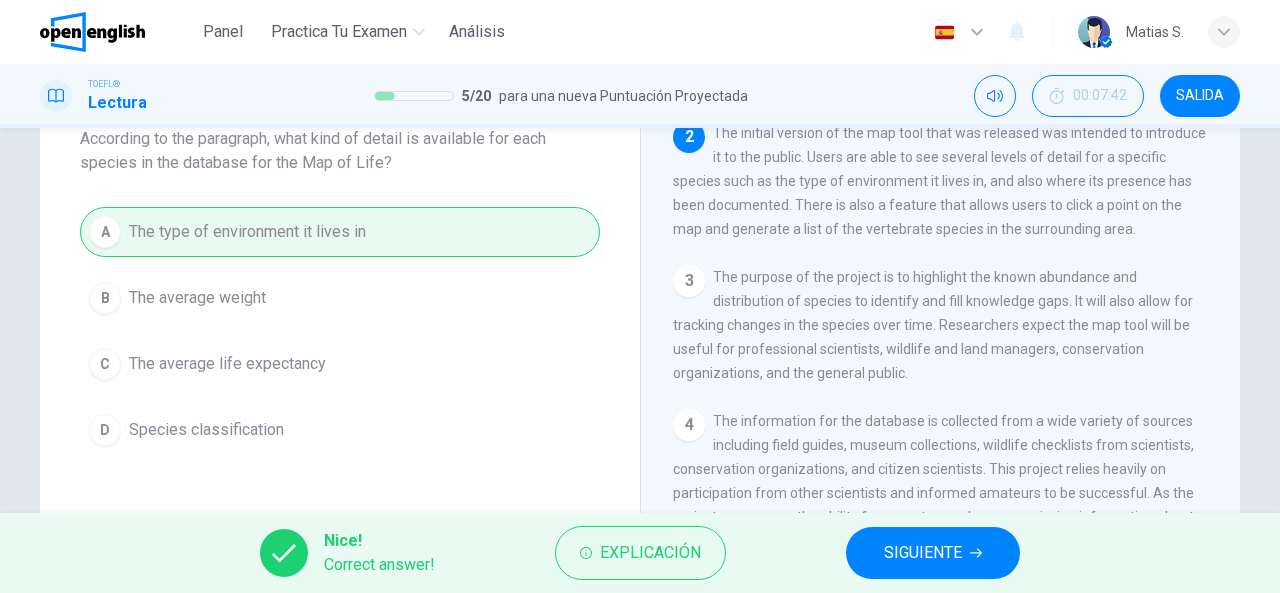 click on "SIGUIENTE" at bounding box center (933, 553) 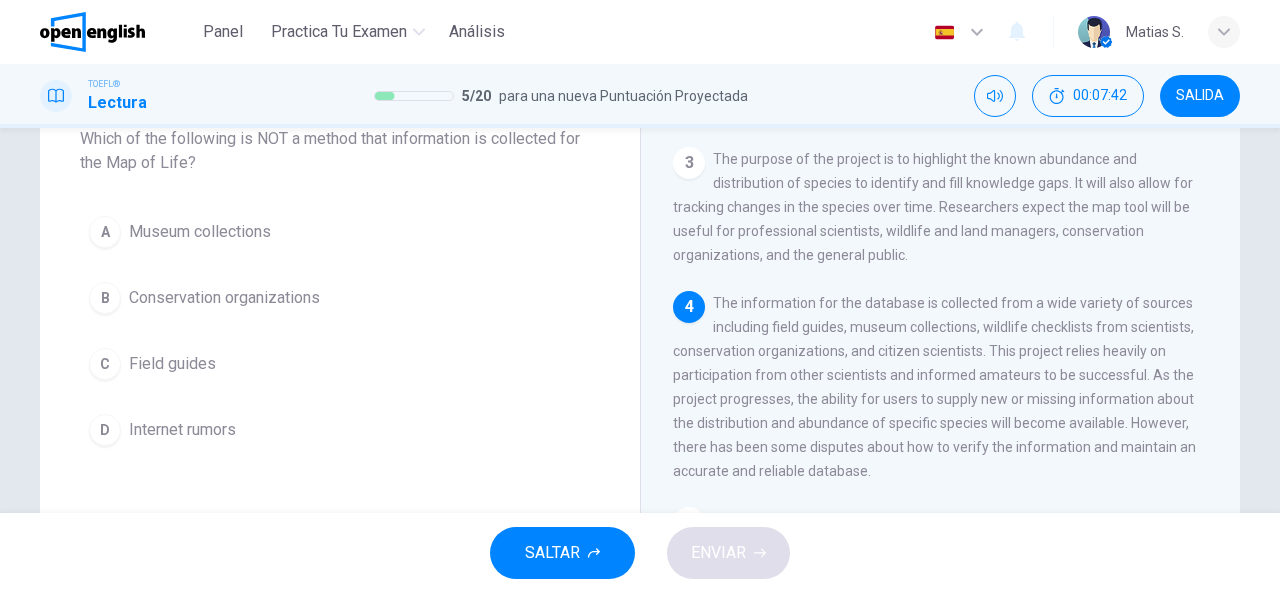 scroll, scrollTop: 342, scrollLeft: 0, axis: vertical 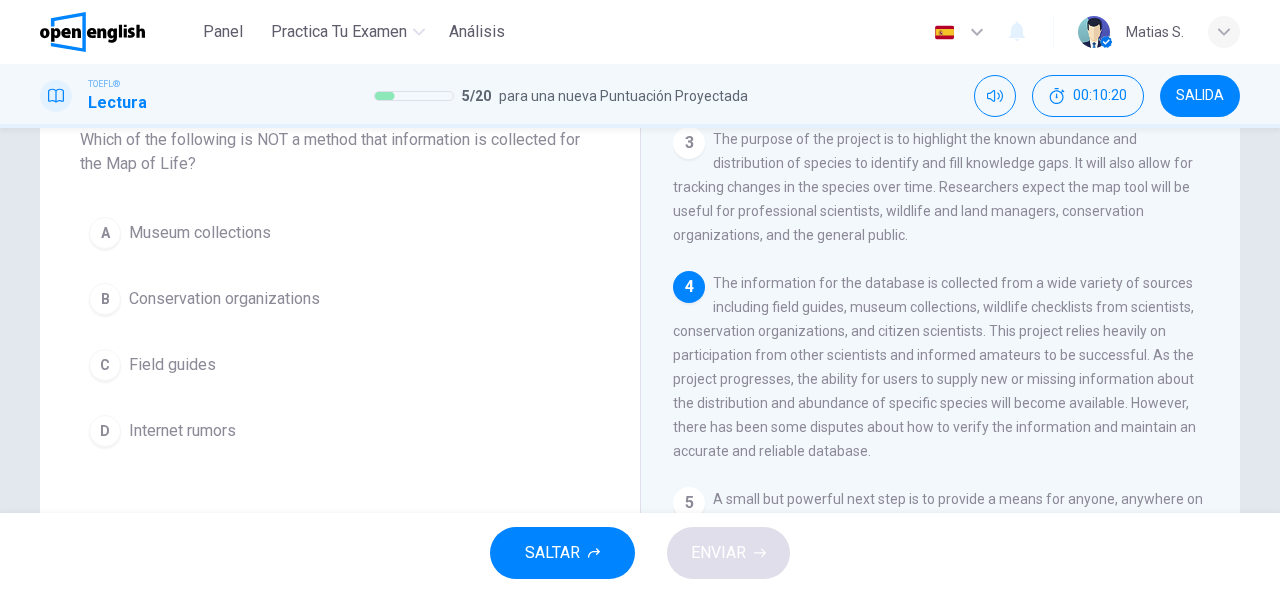 click on "D Internet rumors" at bounding box center [340, 431] 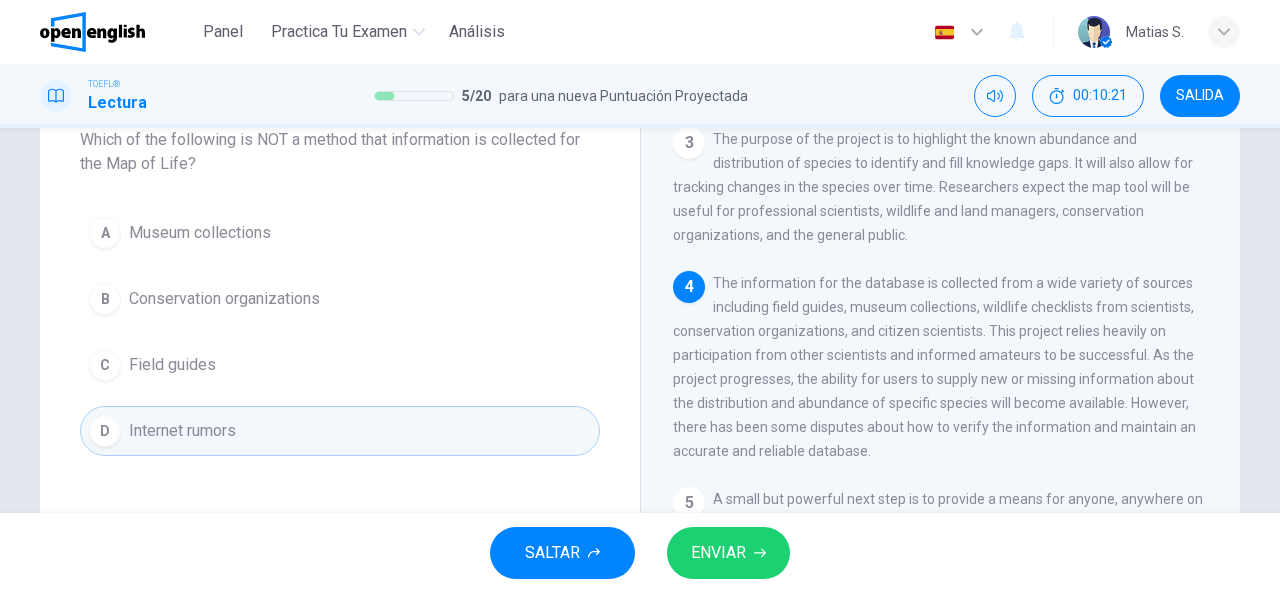 click on "ENVIAR" at bounding box center (718, 553) 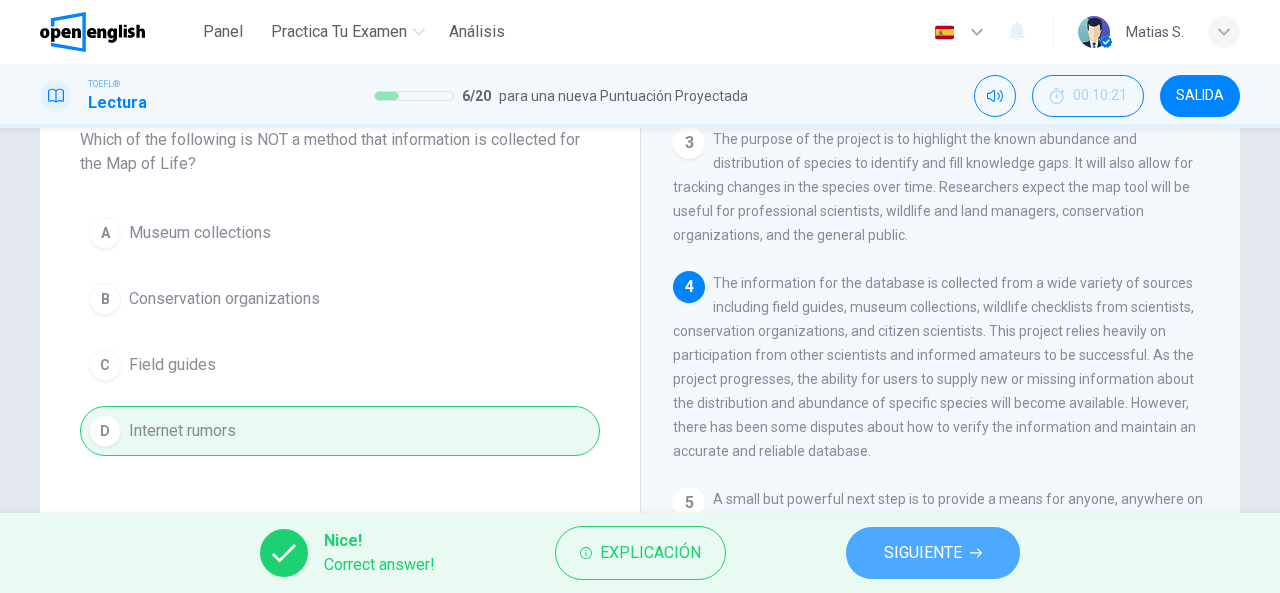 click on "SIGUIENTE" at bounding box center (923, 553) 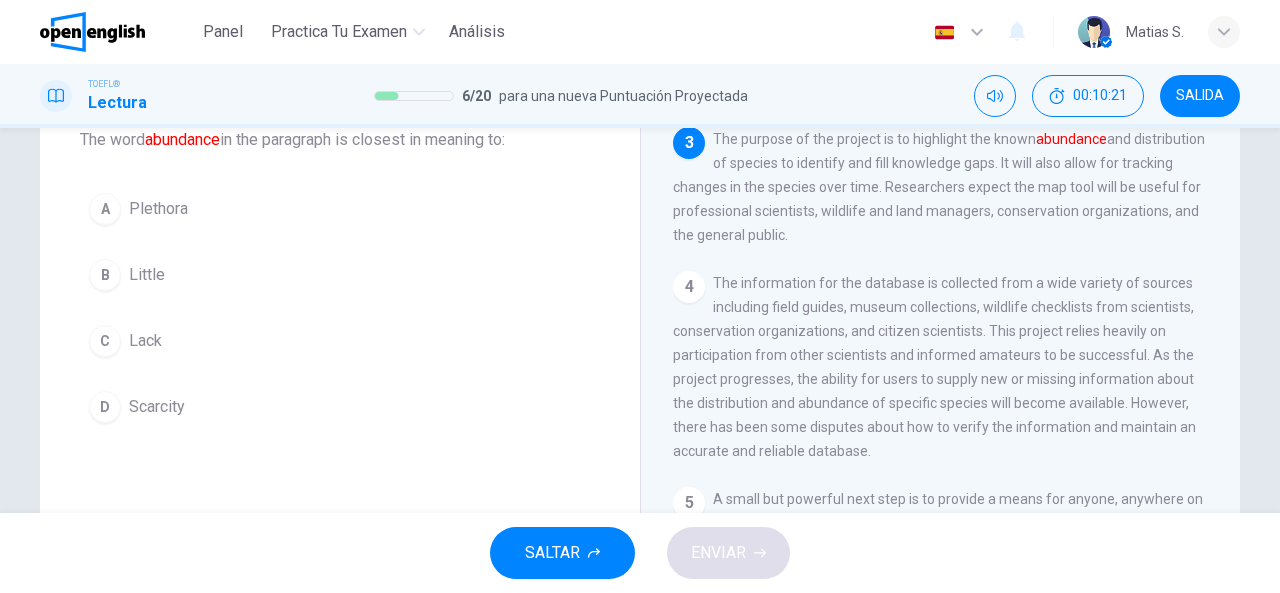 scroll, scrollTop: 370, scrollLeft: 0, axis: vertical 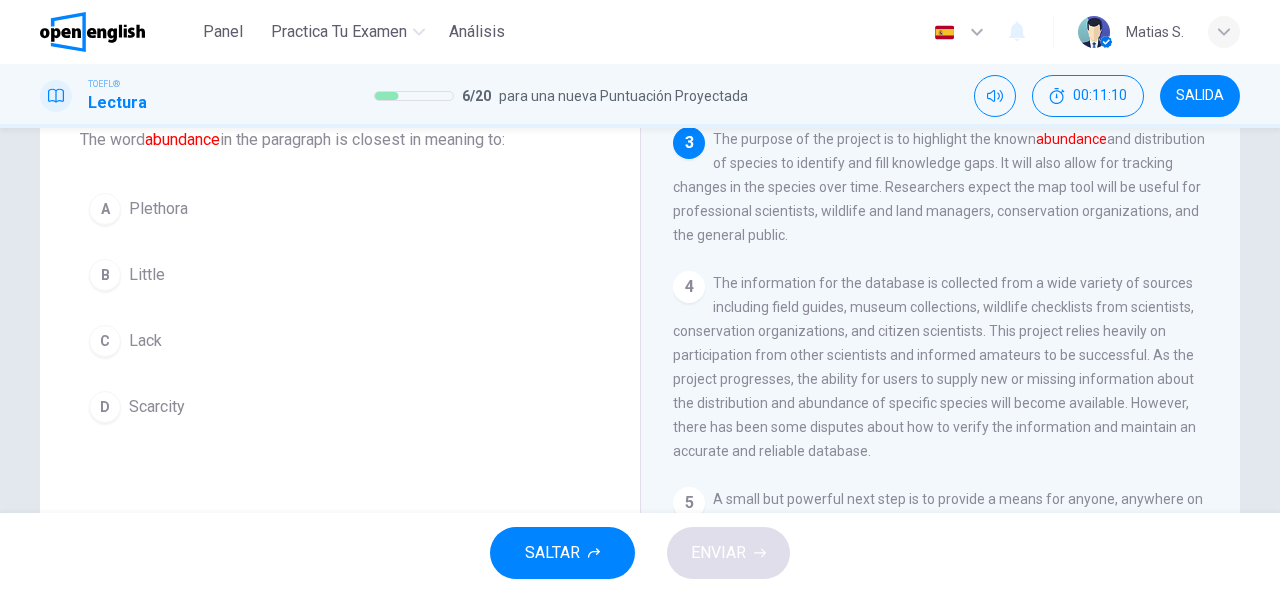 click on "Plethora" at bounding box center (158, 209) 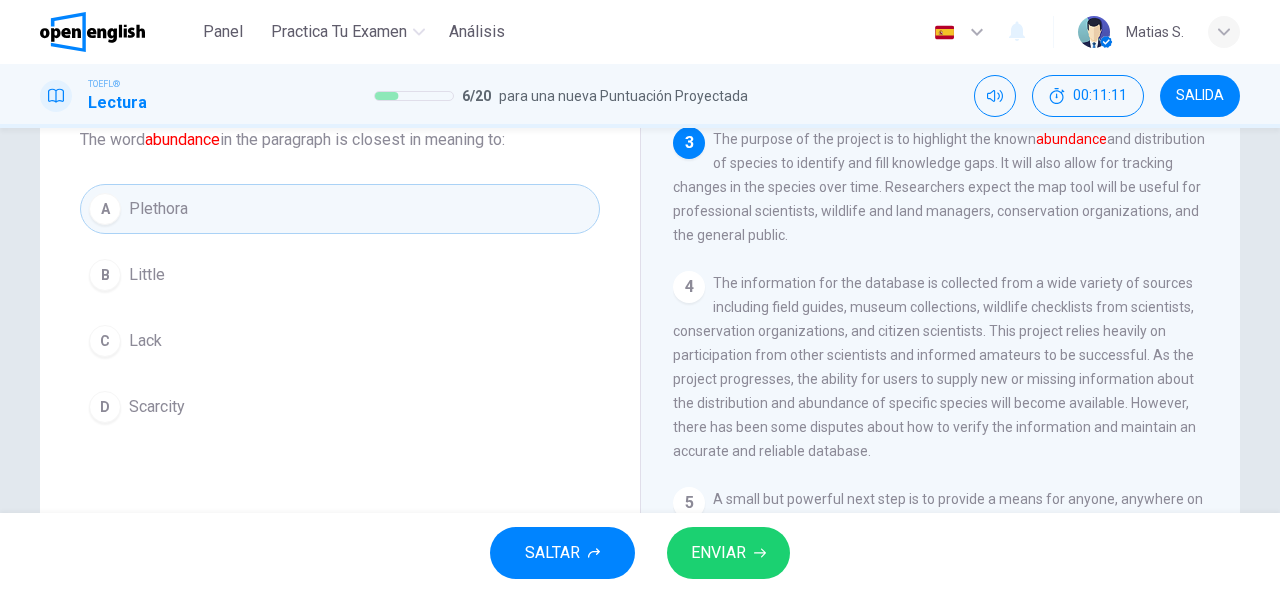 click on "ENVIAR" at bounding box center (718, 553) 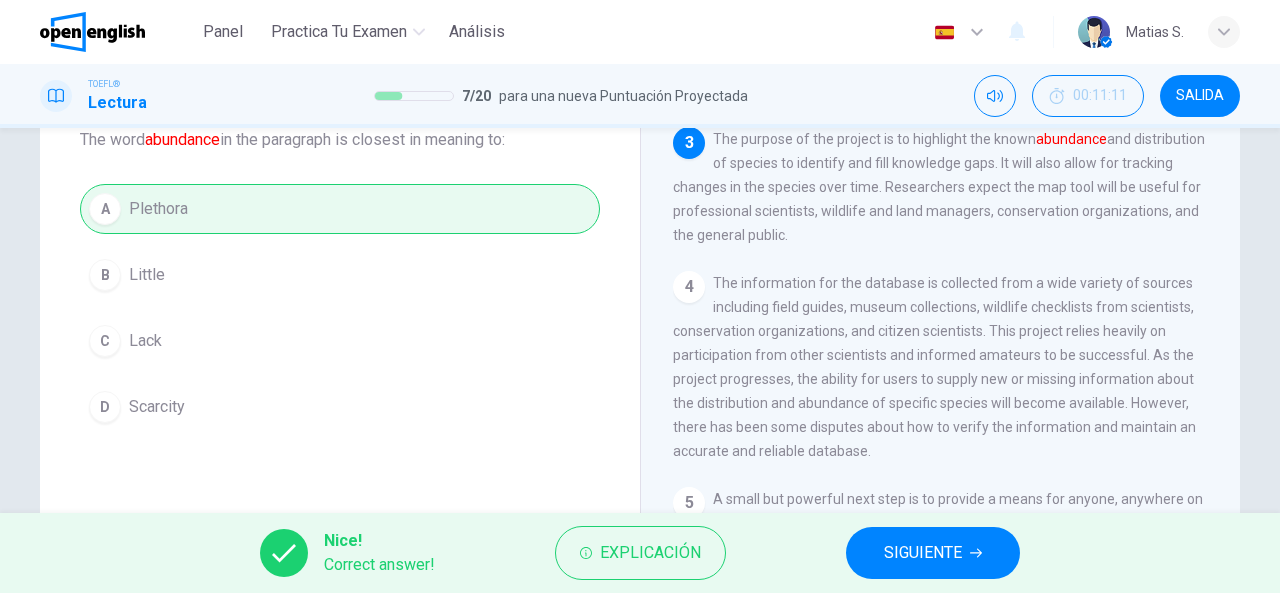 click on "SIGUIENTE" at bounding box center (923, 553) 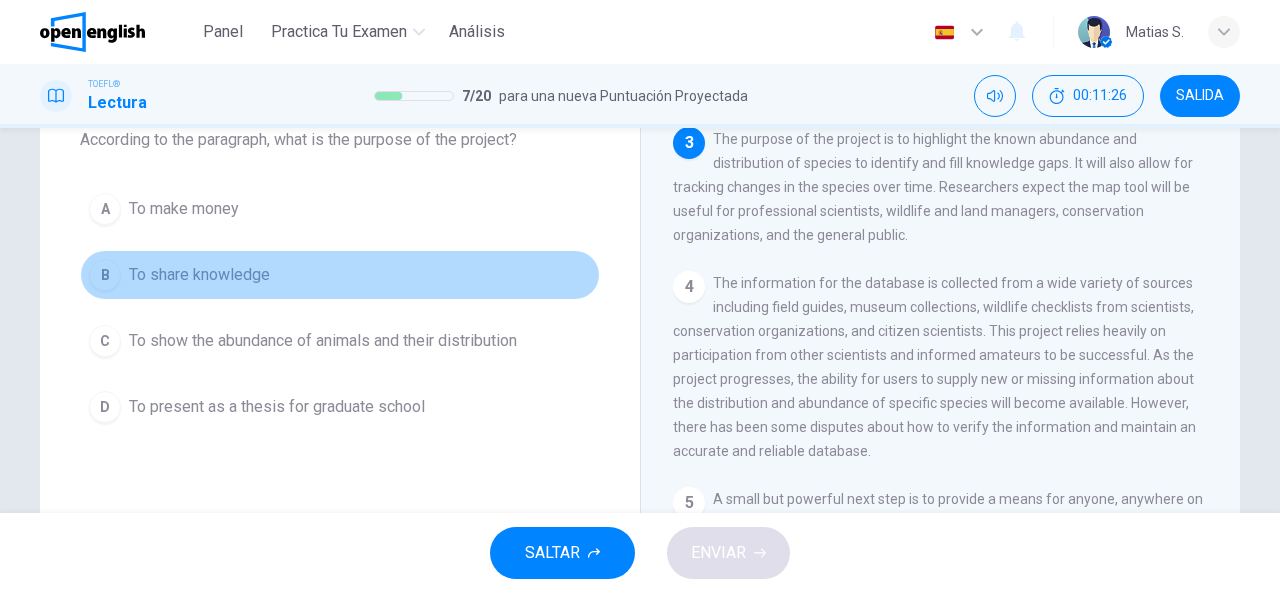 click on "To share knowledge" at bounding box center (184, 209) 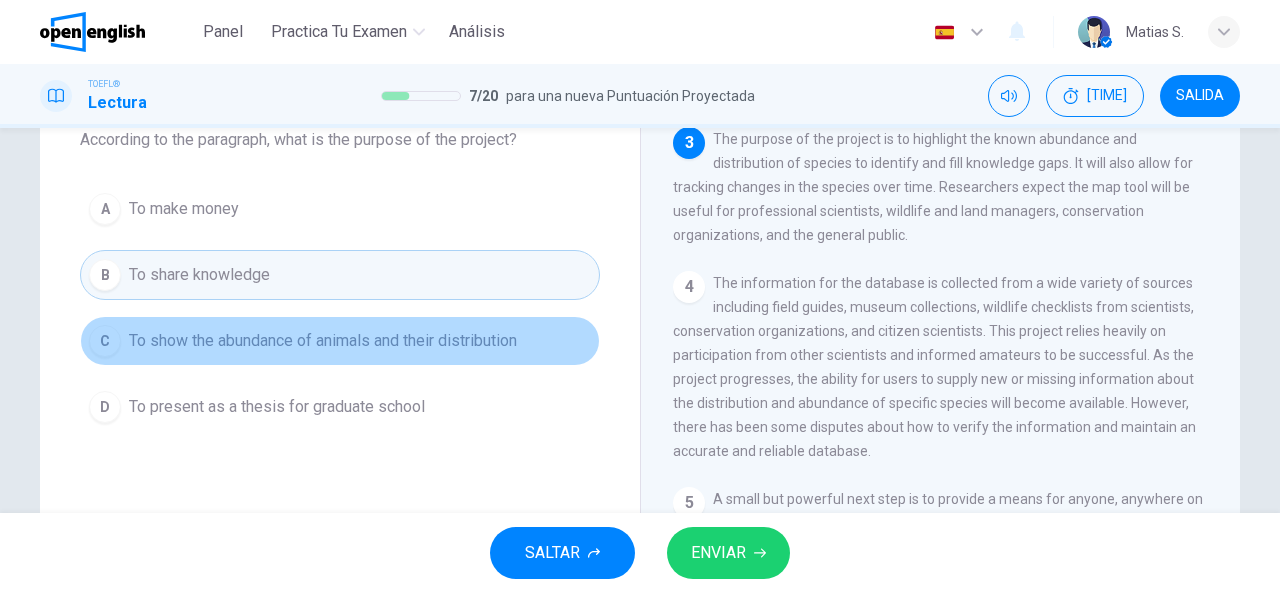 click on "To show the abundance of animals and their distribution" at bounding box center [184, 209] 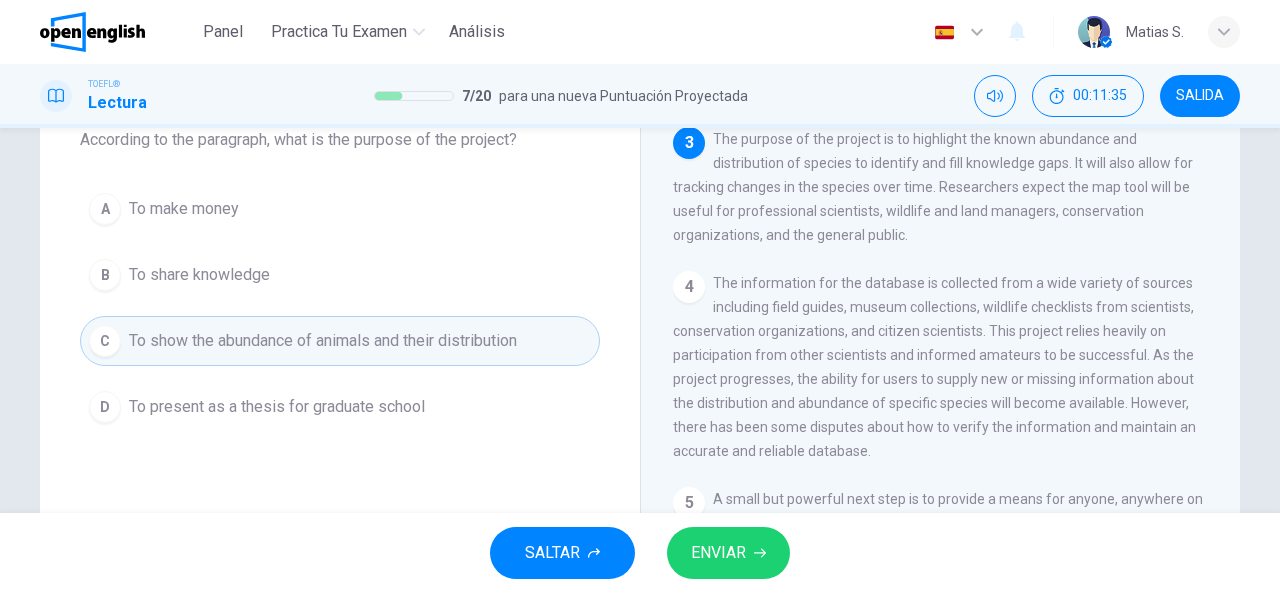 click on "ENVIAR" at bounding box center (718, 553) 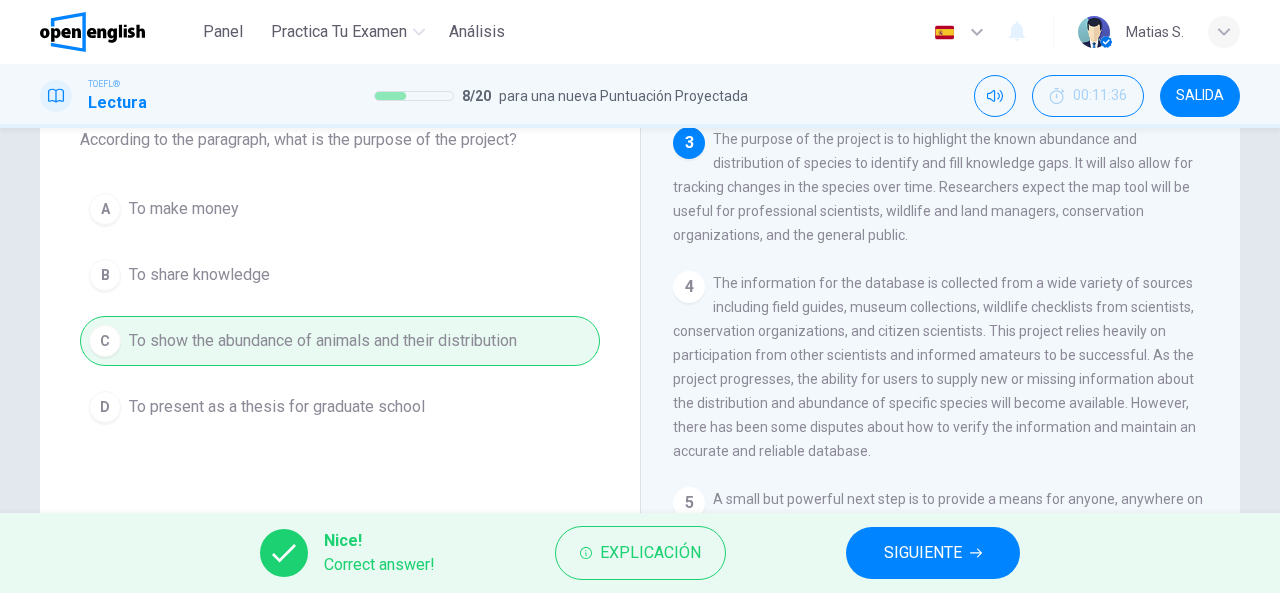 click on "SIGUIENTE" at bounding box center (923, 553) 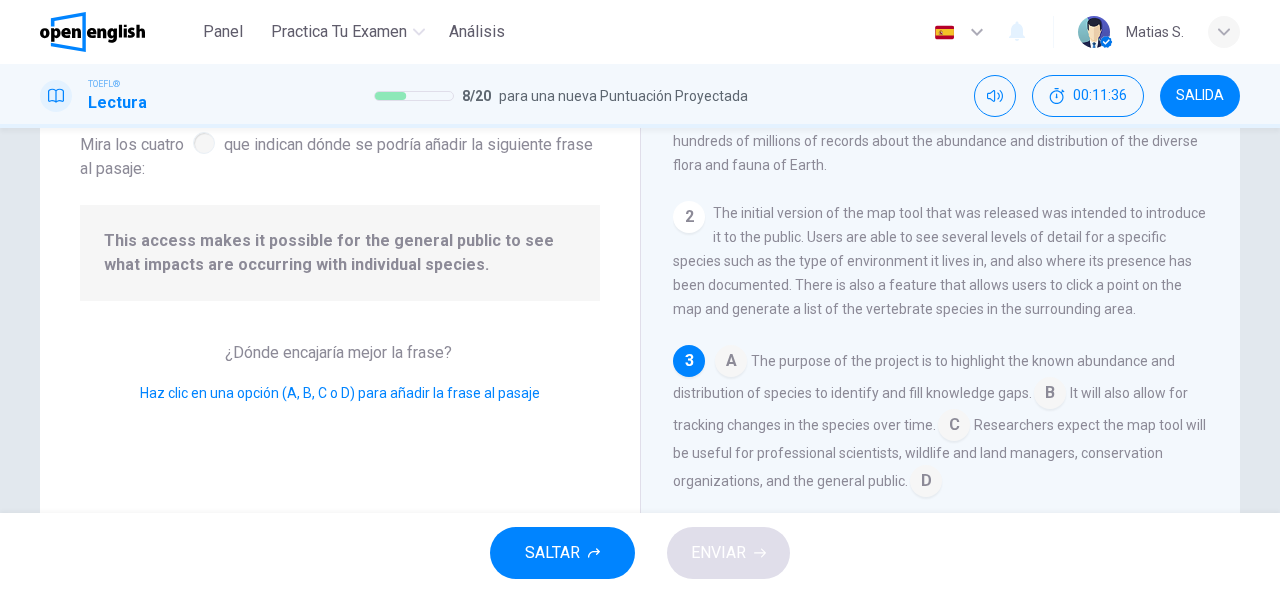 scroll, scrollTop: 147, scrollLeft: 0, axis: vertical 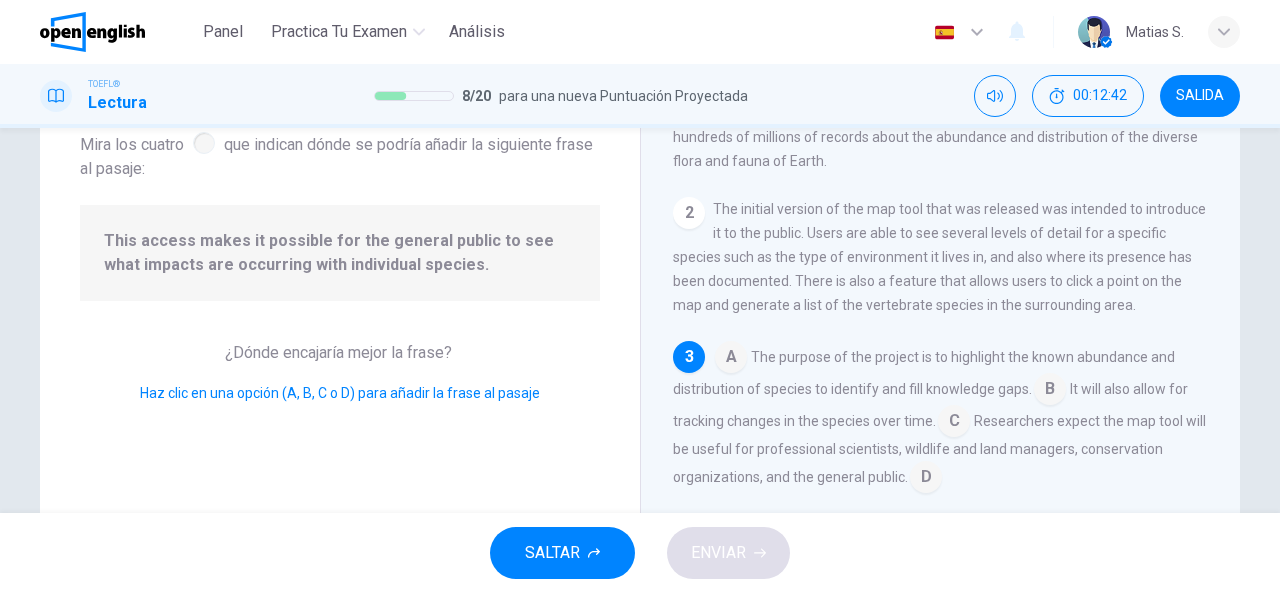 click at bounding box center (731, 359) 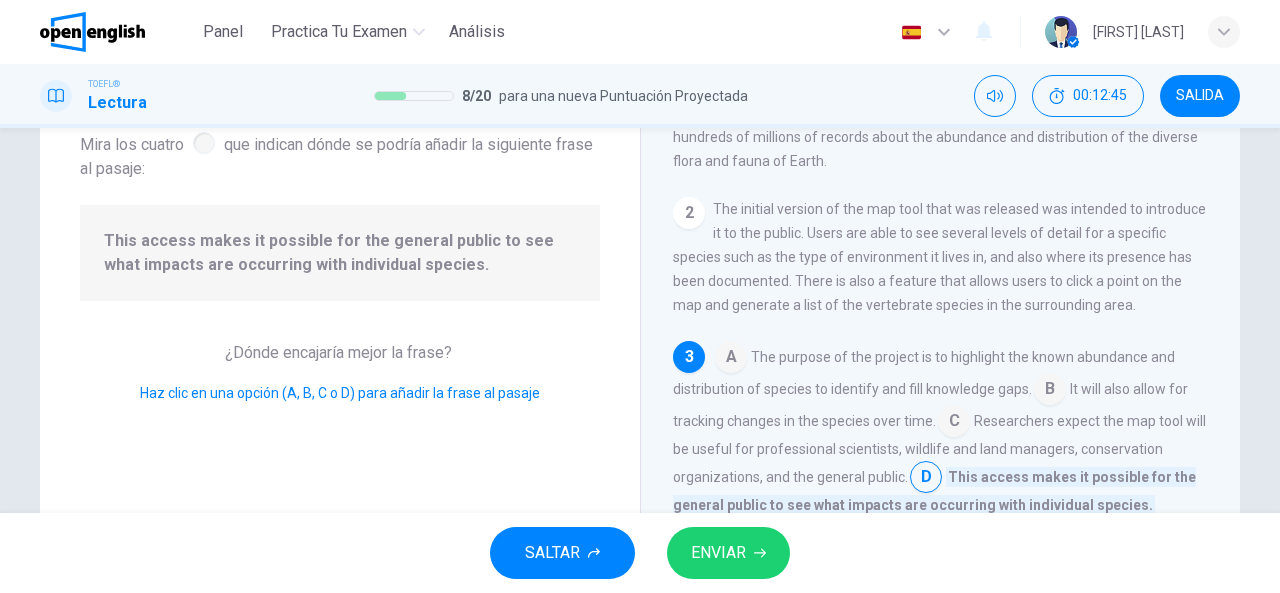 click at bounding box center (760, 553) 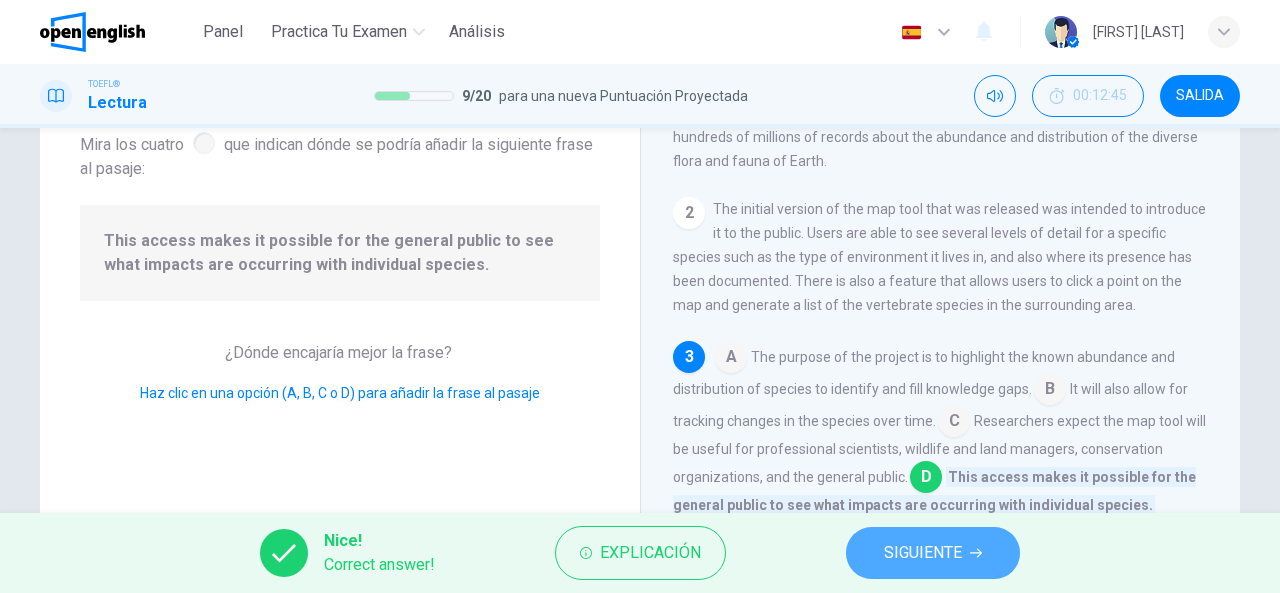 click on "SIGUIENTE" at bounding box center (933, 553) 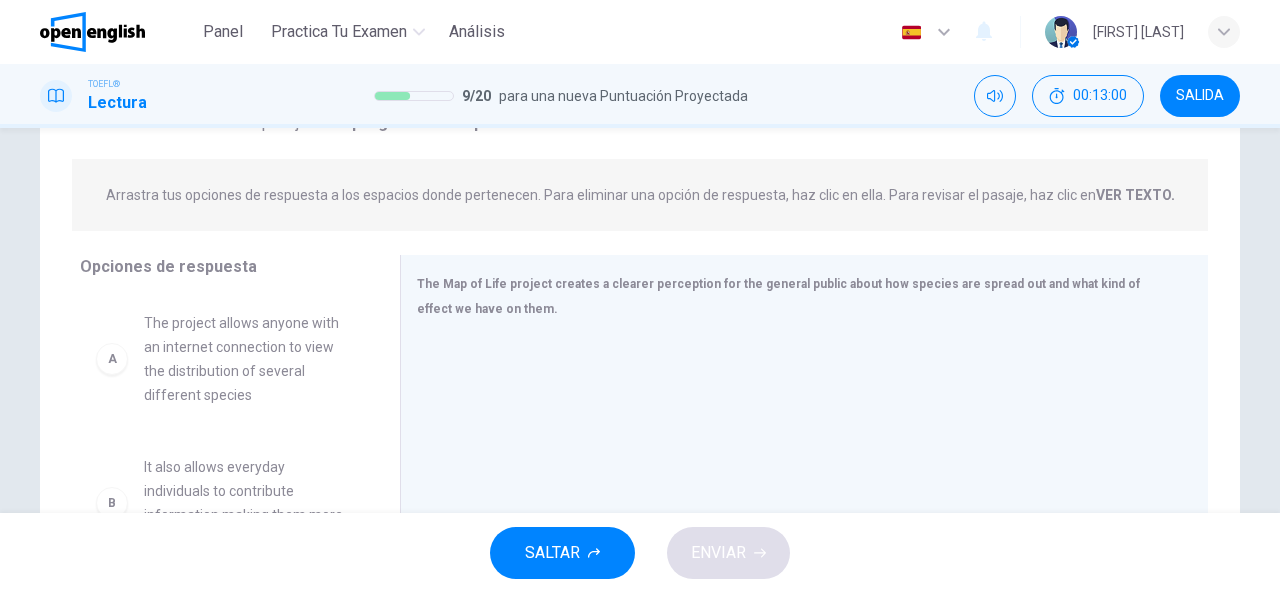 scroll, scrollTop: 229, scrollLeft: 0, axis: vertical 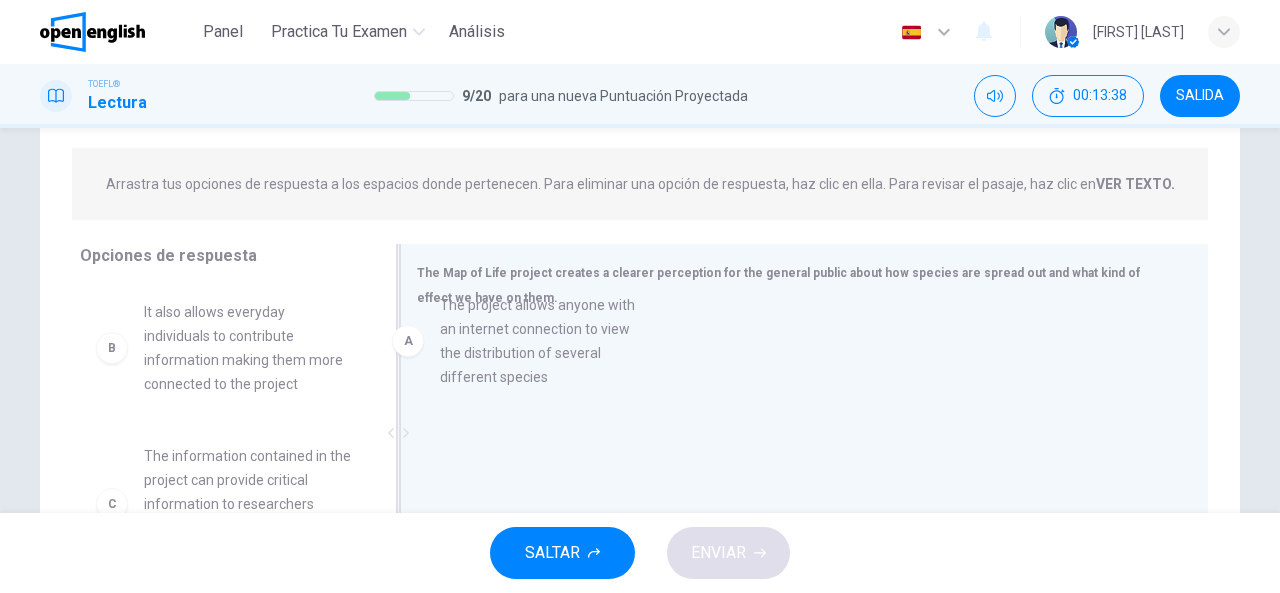 drag, startPoint x: 264, startPoint y: 364, endPoint x: 584, endPoint y: 355, distance: 320.12653 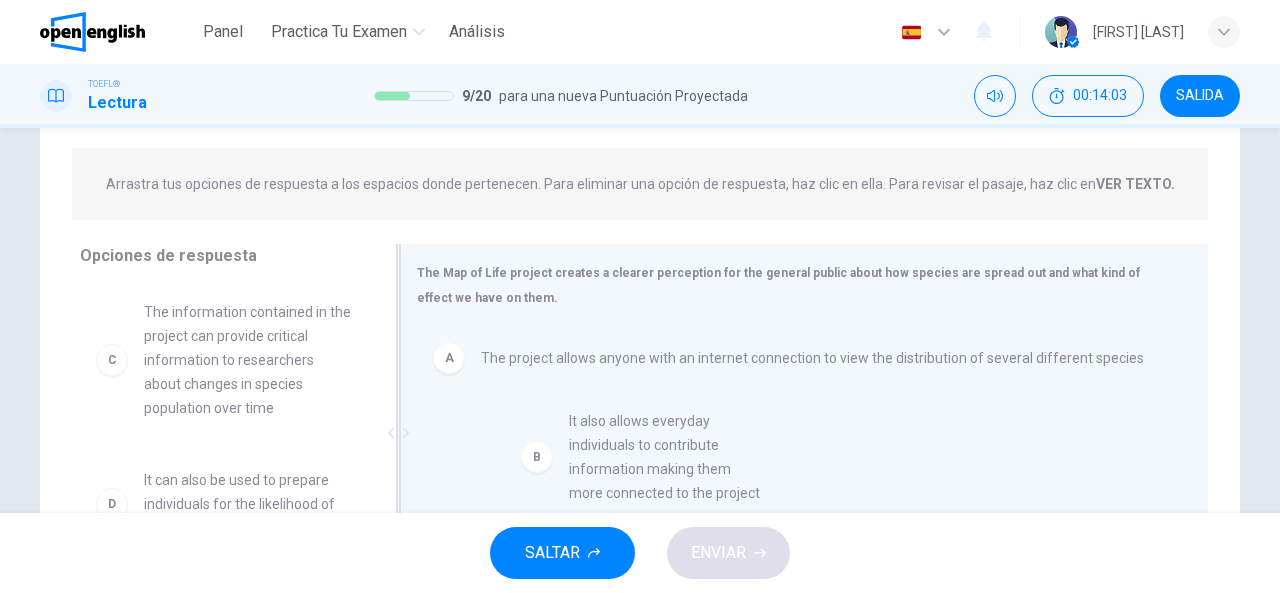 drag, startPoint x: 224, startPoint y: 321, endPoint x: 664, endPoint y: 437, distance: 455.03406 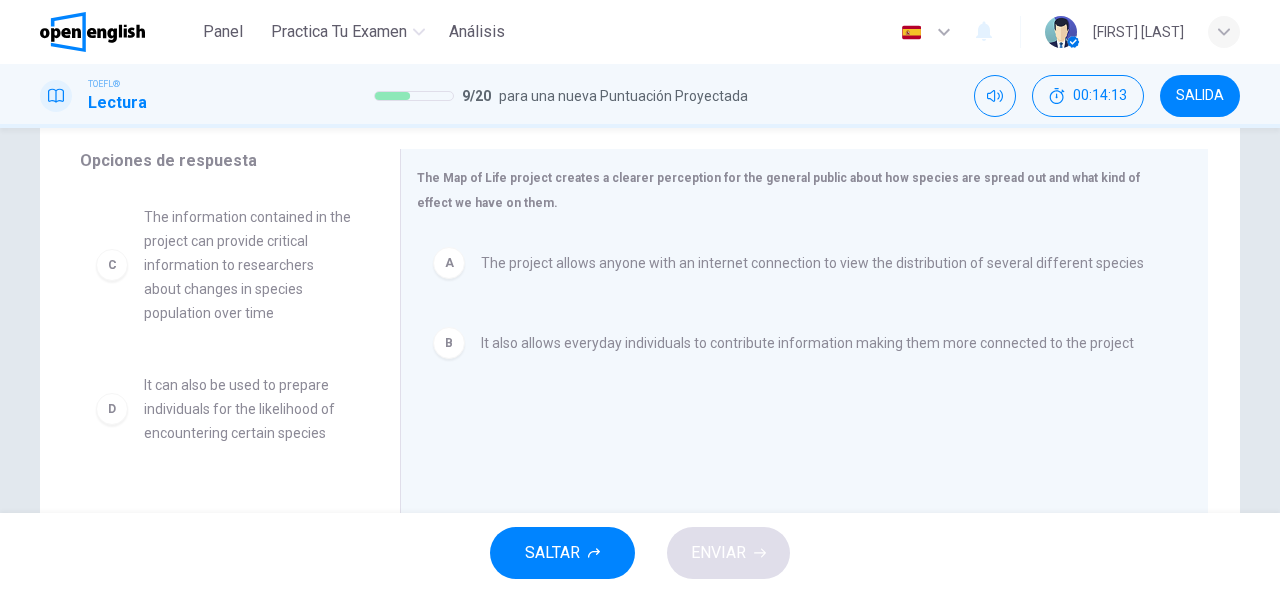 scroll, scrollTop: 342, scrollLeft: 0, axis: vertical 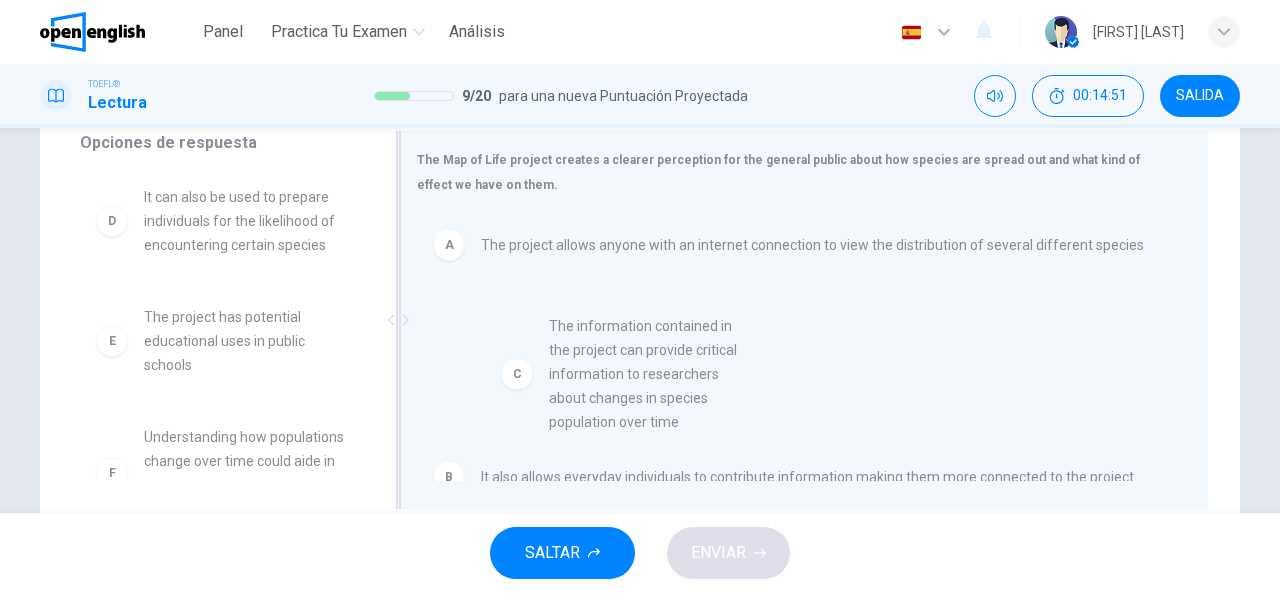drag, startPoint x: 221, startPoint y: 260, endPoint x: 656, endPoint y: 399, distance: 456.66837 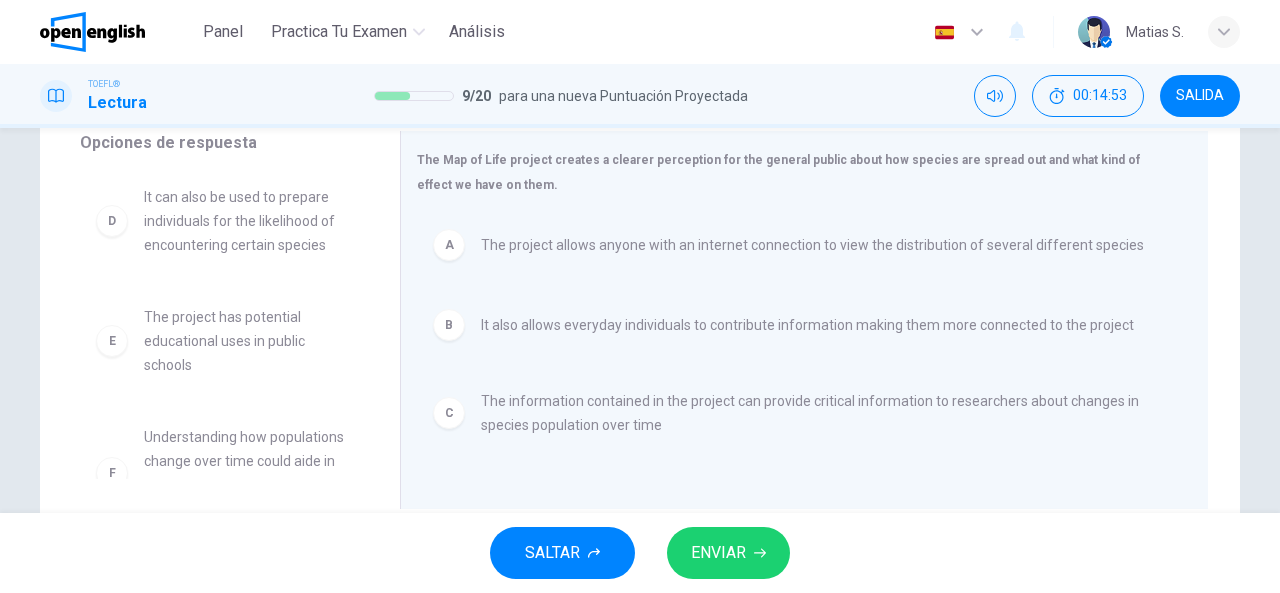 click on "ENVIAR" at bounding box center (728, 553) 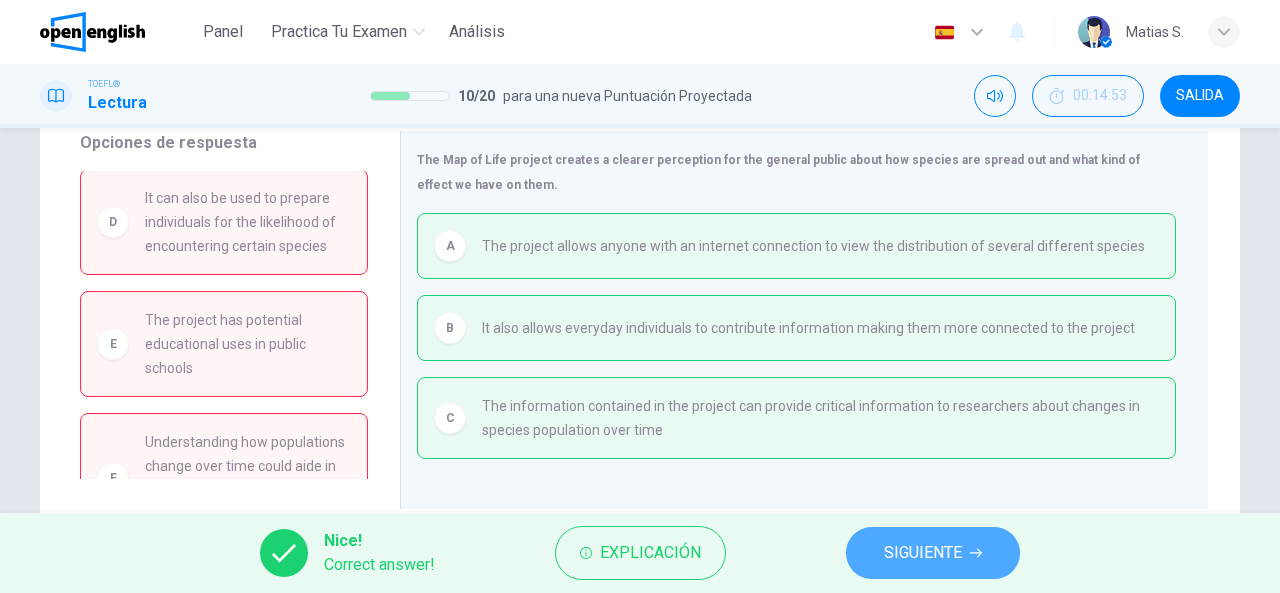 click on "SIGUIENTE" at bounding box center [923, 553] 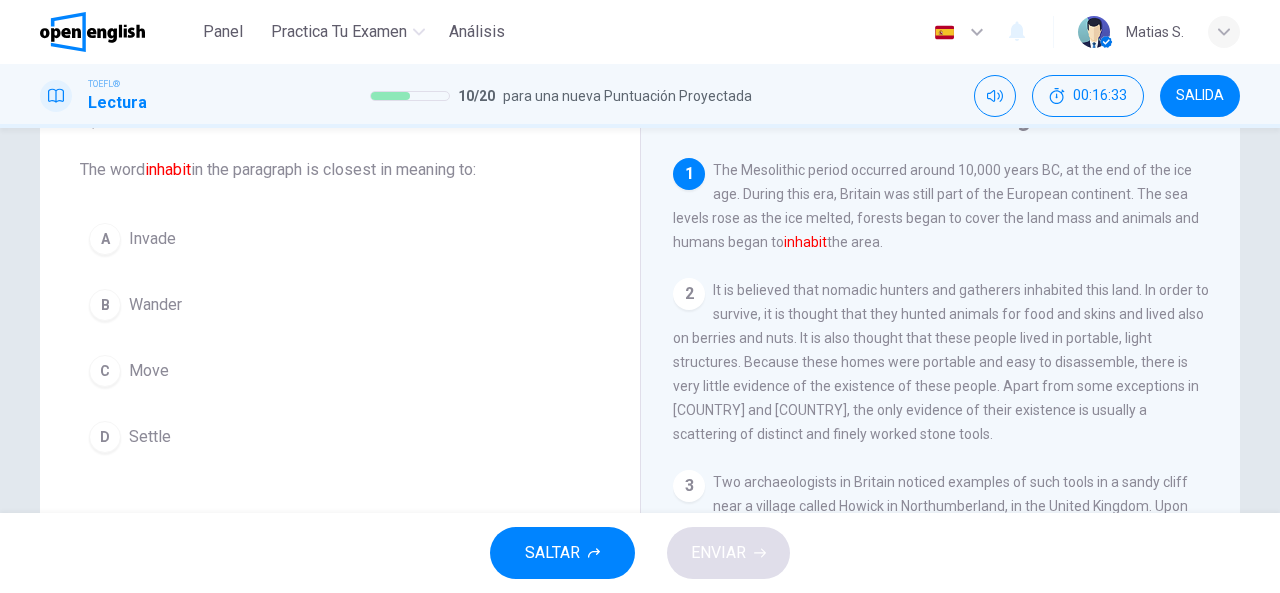 scroll, scrollTop: 105, scrollLeft: 0, axis: vertical 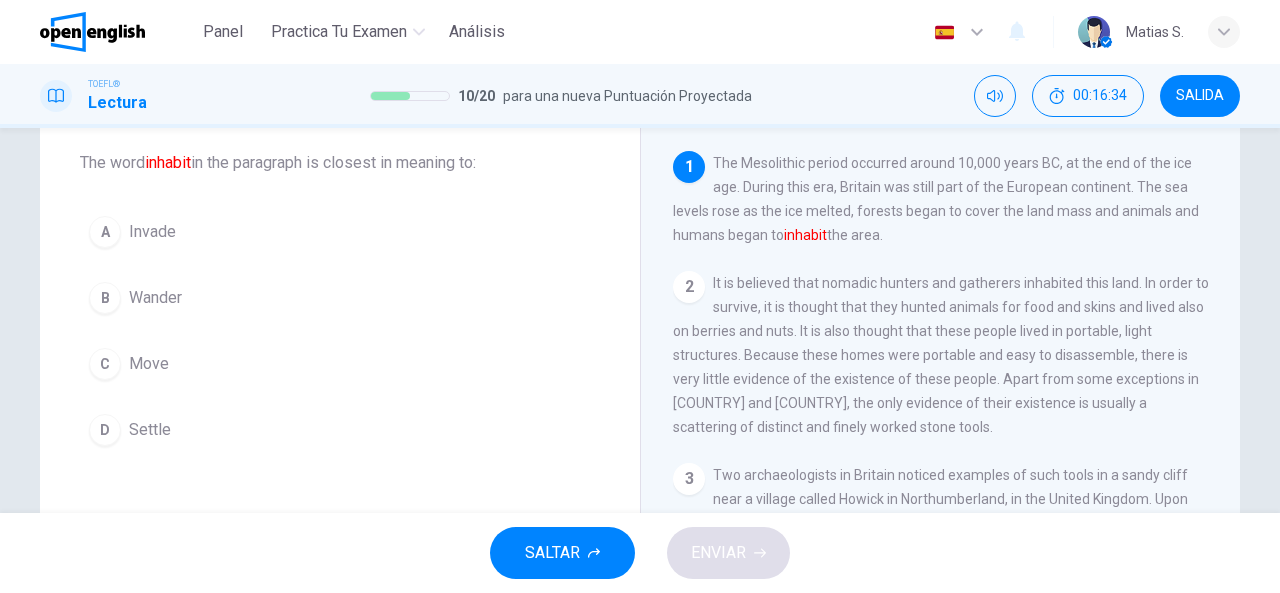 click on "D" at bounding box center (105, 232) 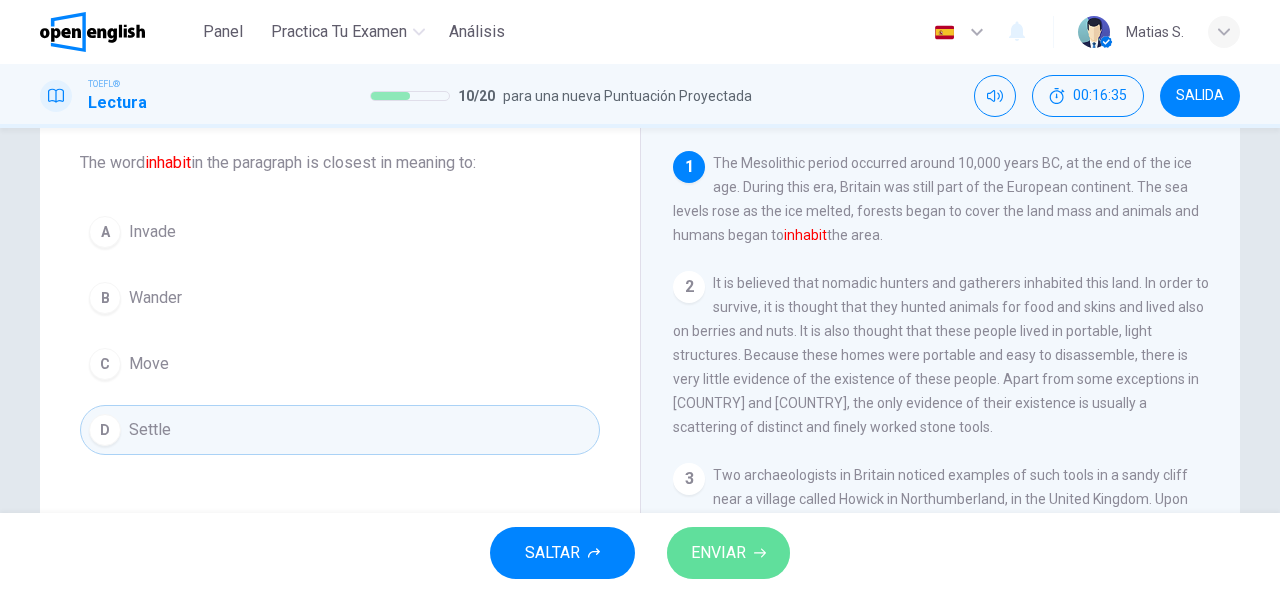 click on "ENVIAR" at bounding box center (718, 553) 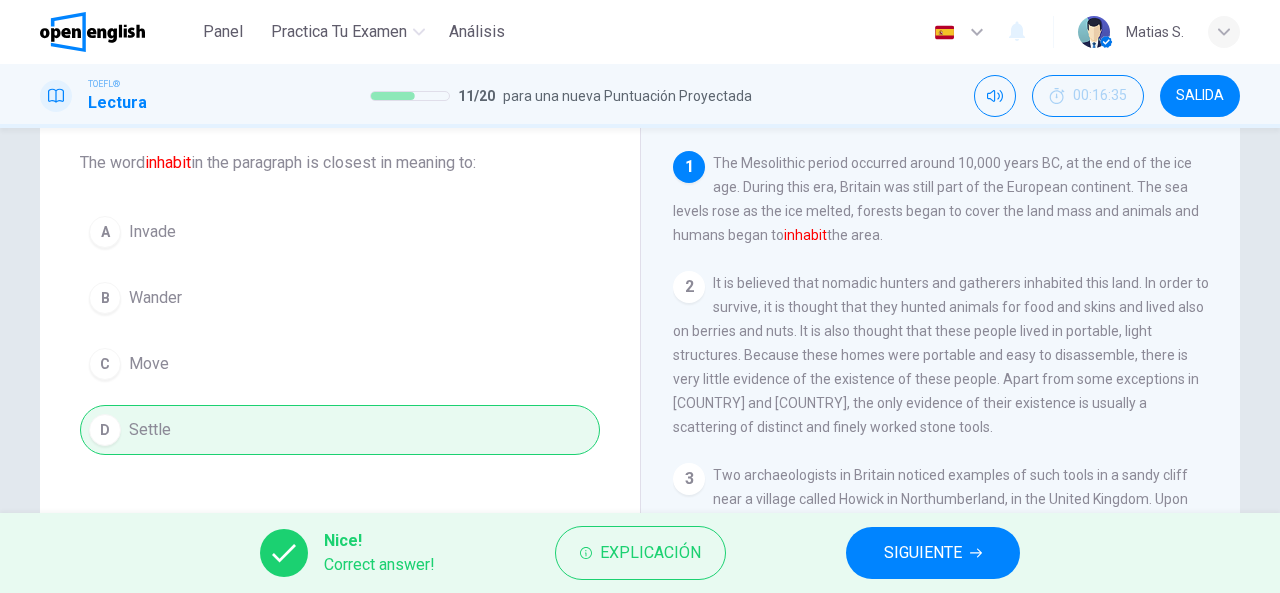 click on "SIGUIENTE" at bounding box center [923, 553] 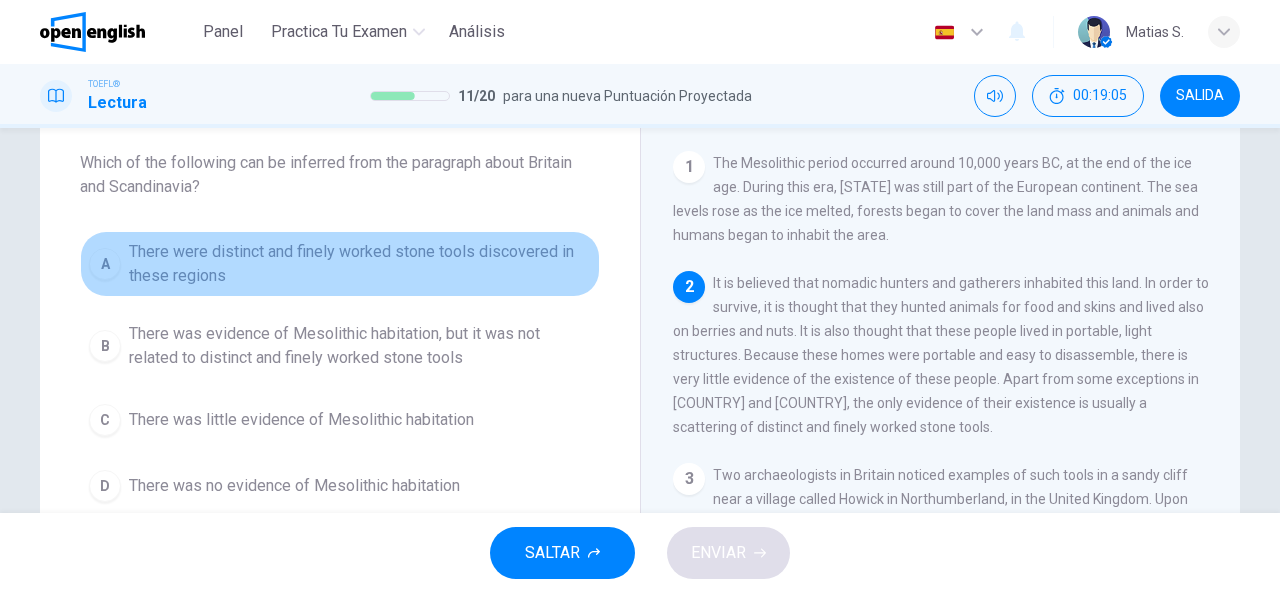click on "There were distinct and finely worked stone tools discovered in these regions" at bounding box center [360, 264] 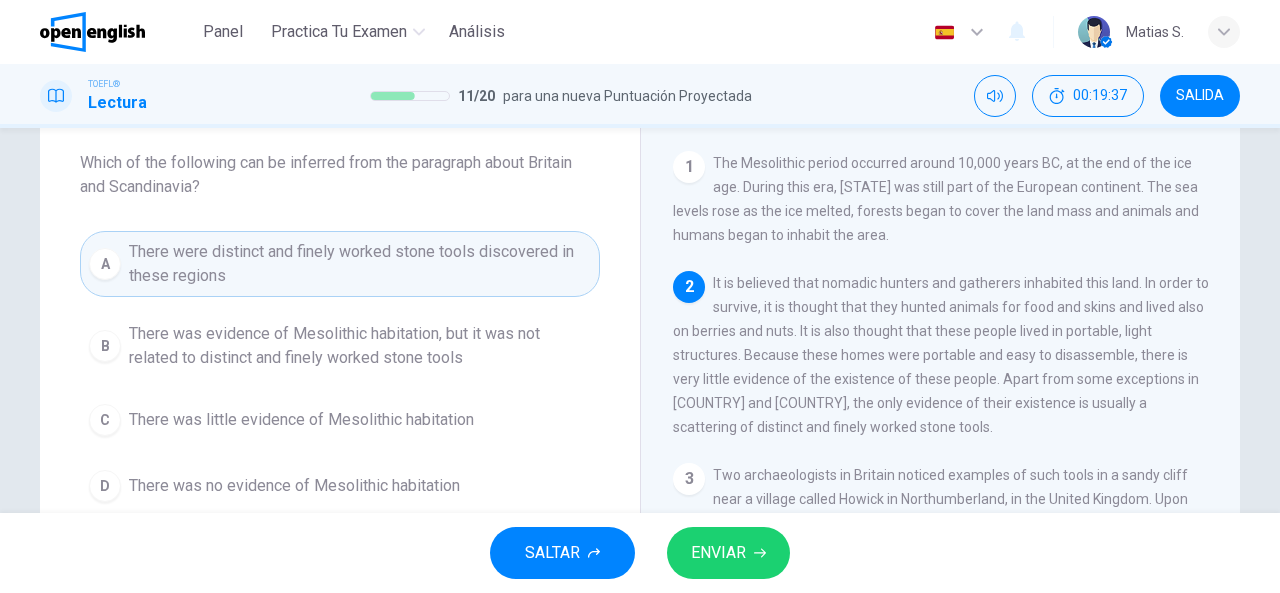 click on "ENVIAR" at bounding box center [718, 553] 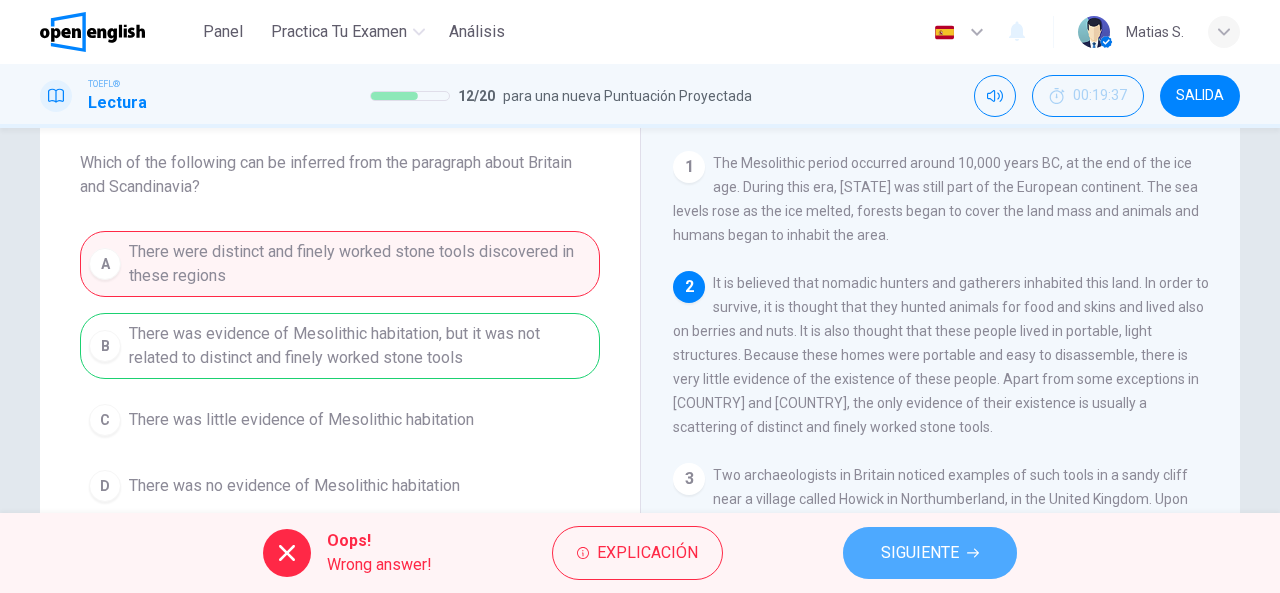 click on "SIGUIENTE" at bounding box center [920, 553] 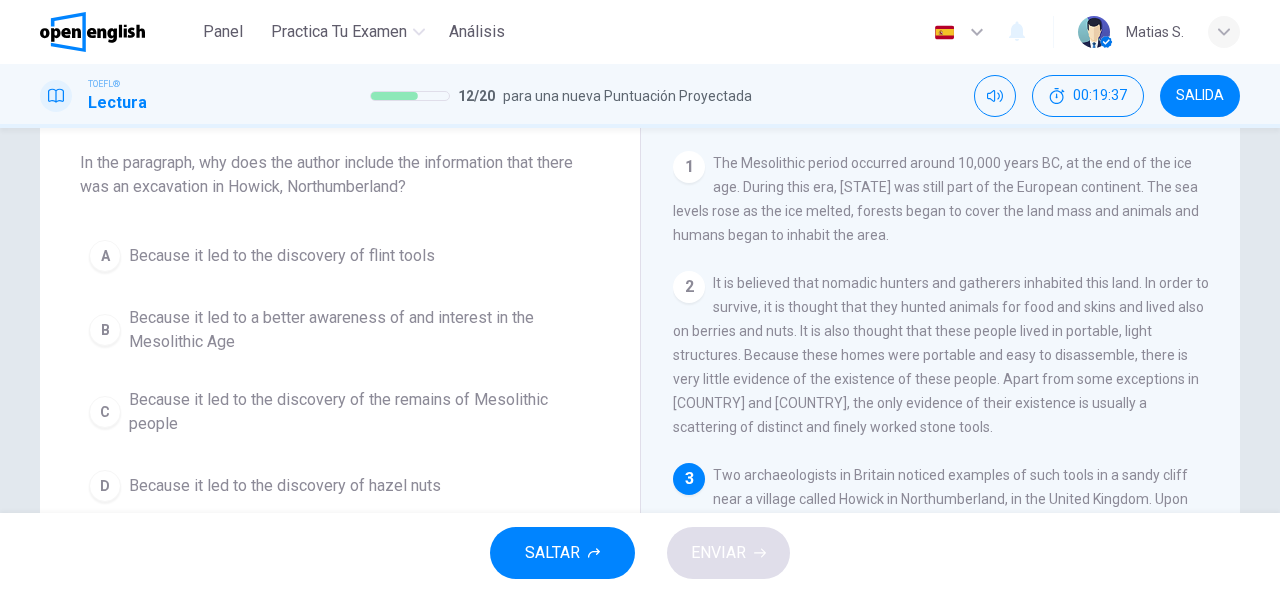 scroll, scrollTop: 70, scrollLeft: 0, axis: vertical 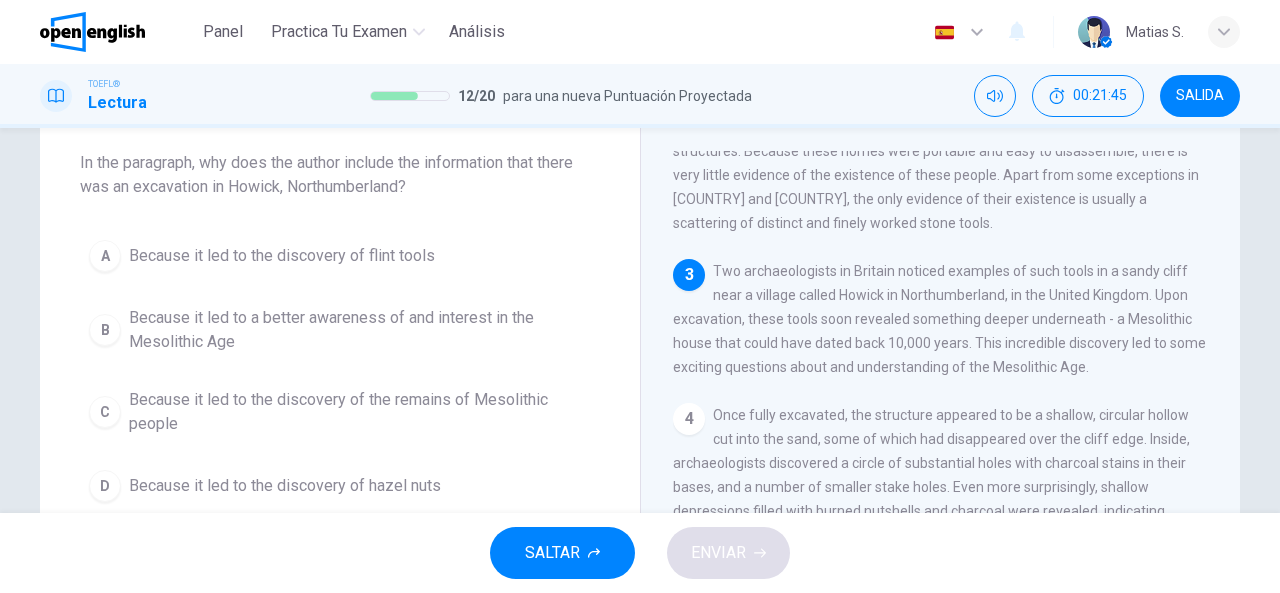 click on "Because it led to the discovery of the remains of Mesolithic people" at bounding box center [282, 256] 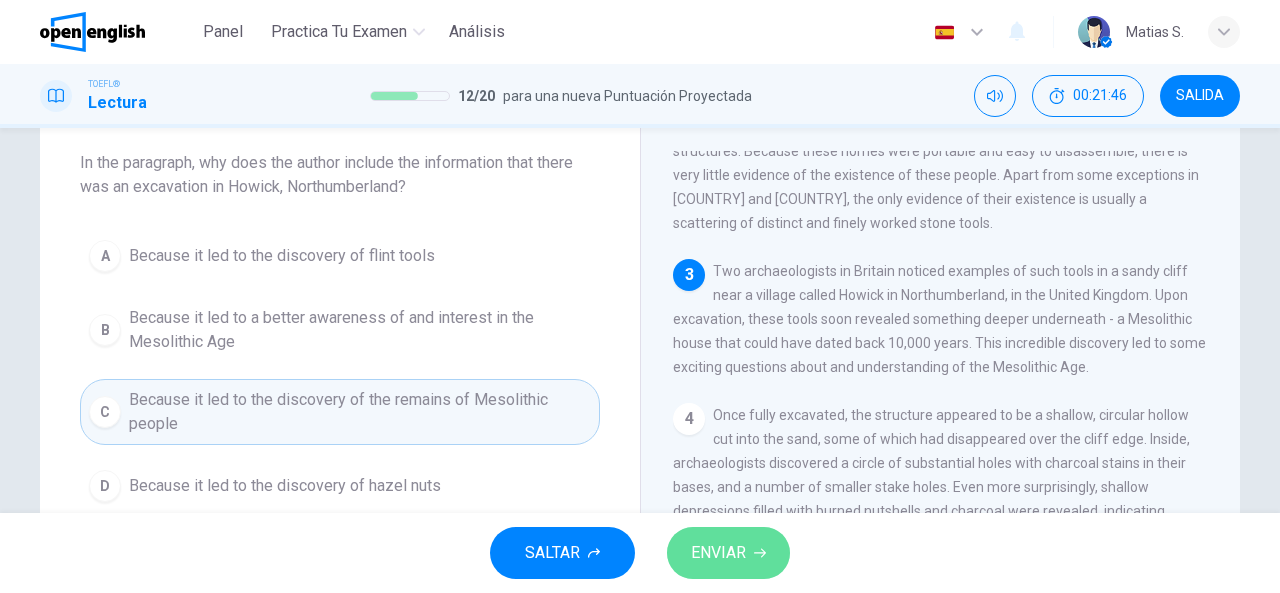 click on "ENVIAR" at bounding box center [728, 553] 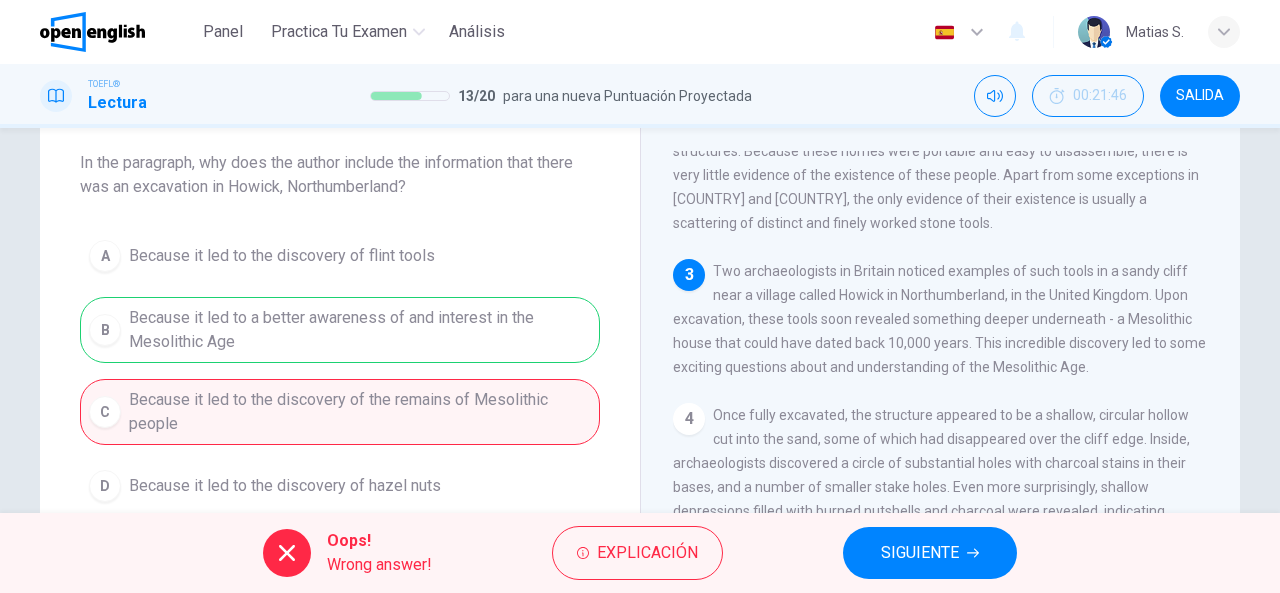 click on "SIGUIENTE" at bounding box center (920, 553) 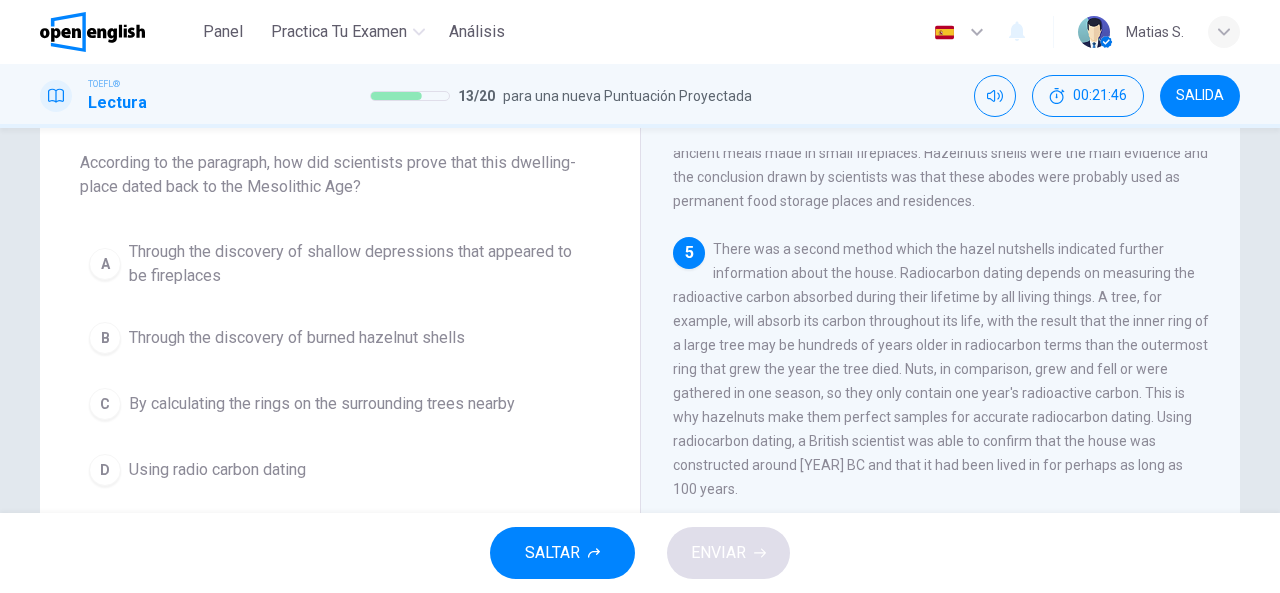 scroll, scrollTop: 589, scrollLeft: 0, axis: vertical 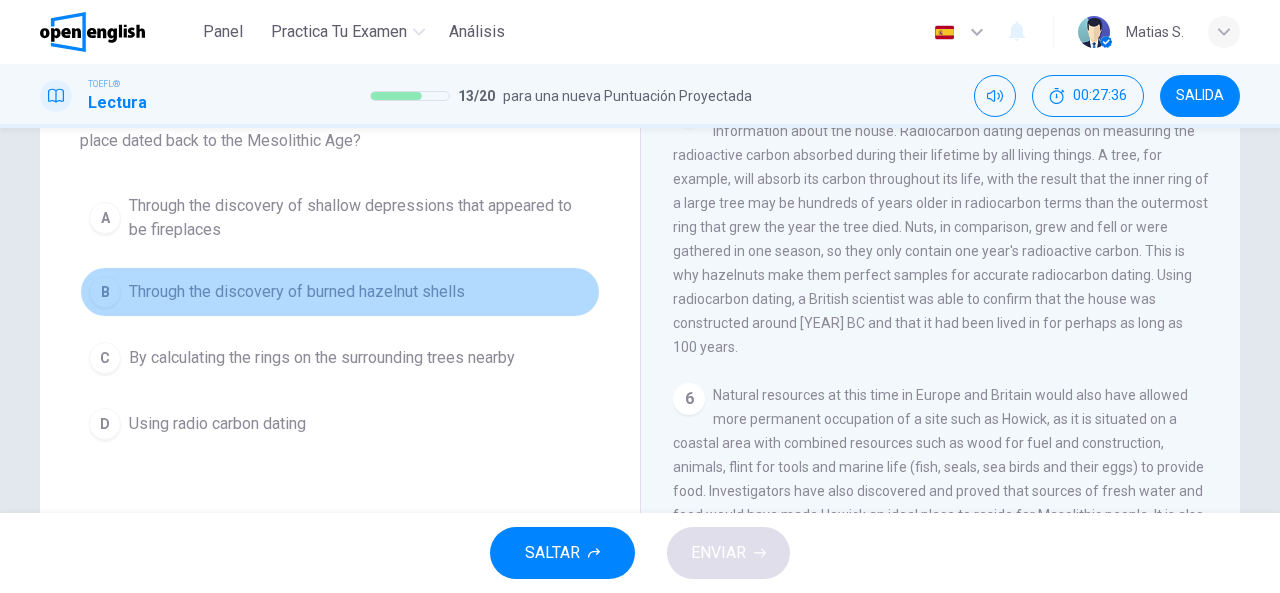 click on "Through the discovery of burned hazelnut shells" at bounding box center [360, 218] 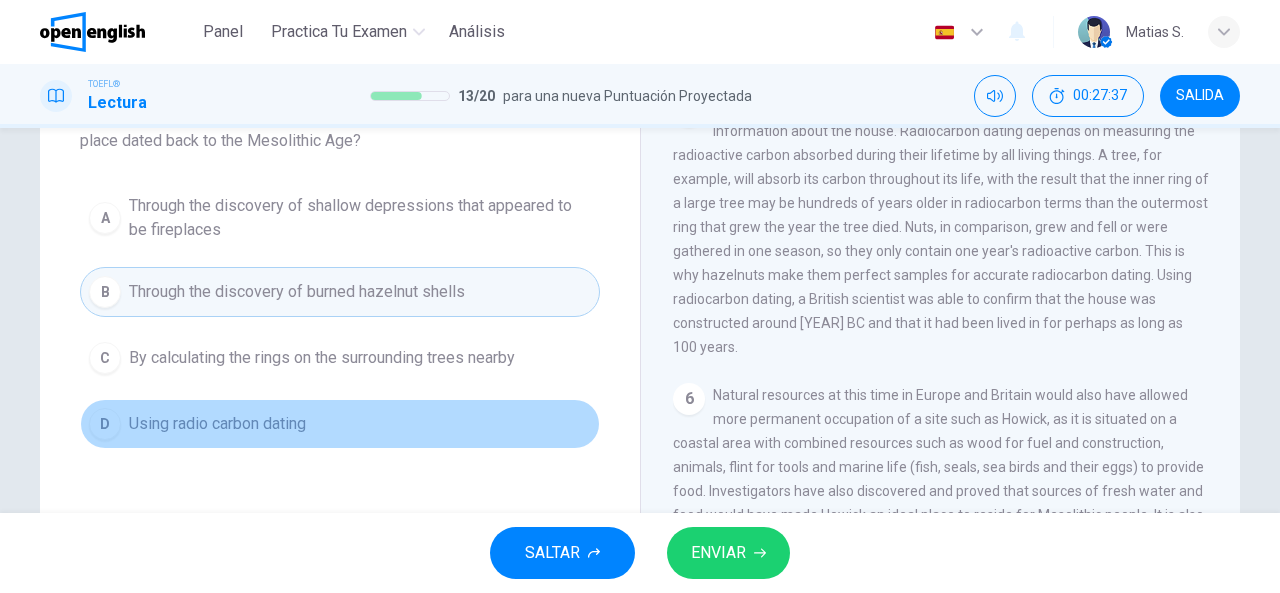 click on "Using radio carbon dating" at bounding box center (360, 218) 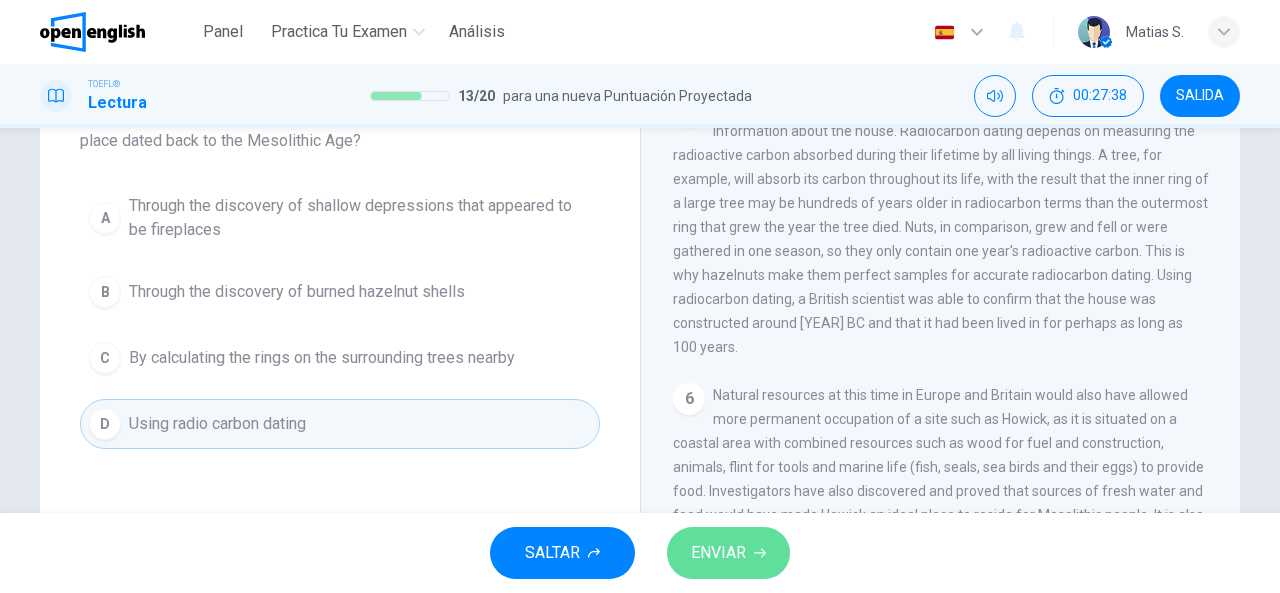click on "ENVIAR" at bounding box center [718, 553] 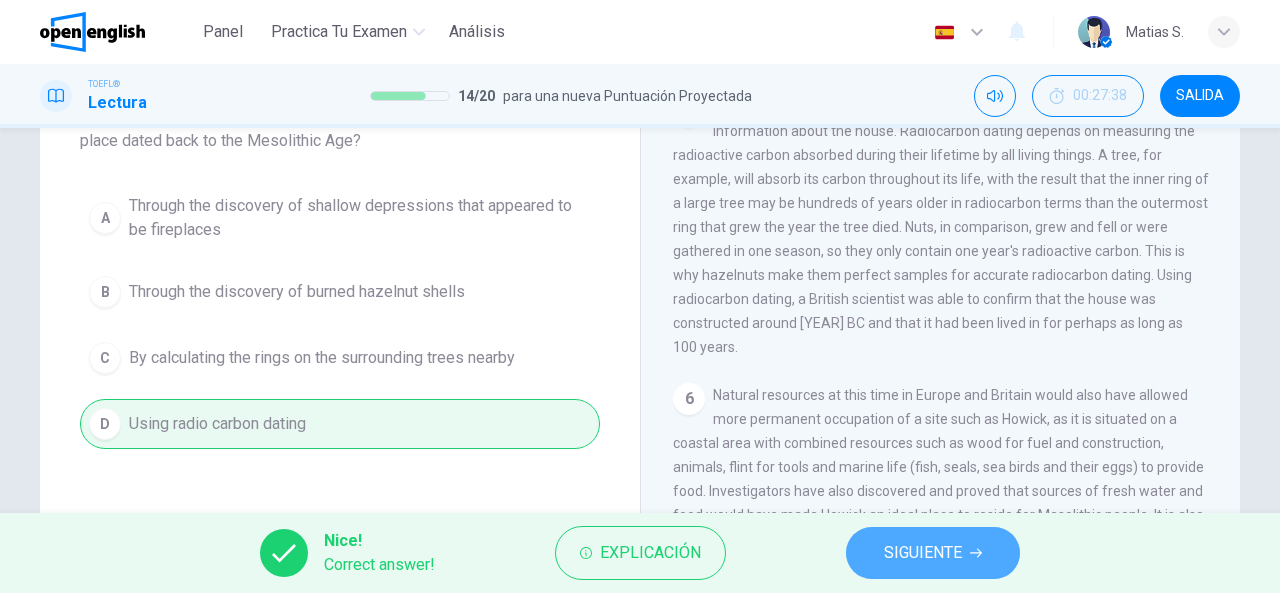 click on "SIGUIENTE" at bounding box center [923, 553] 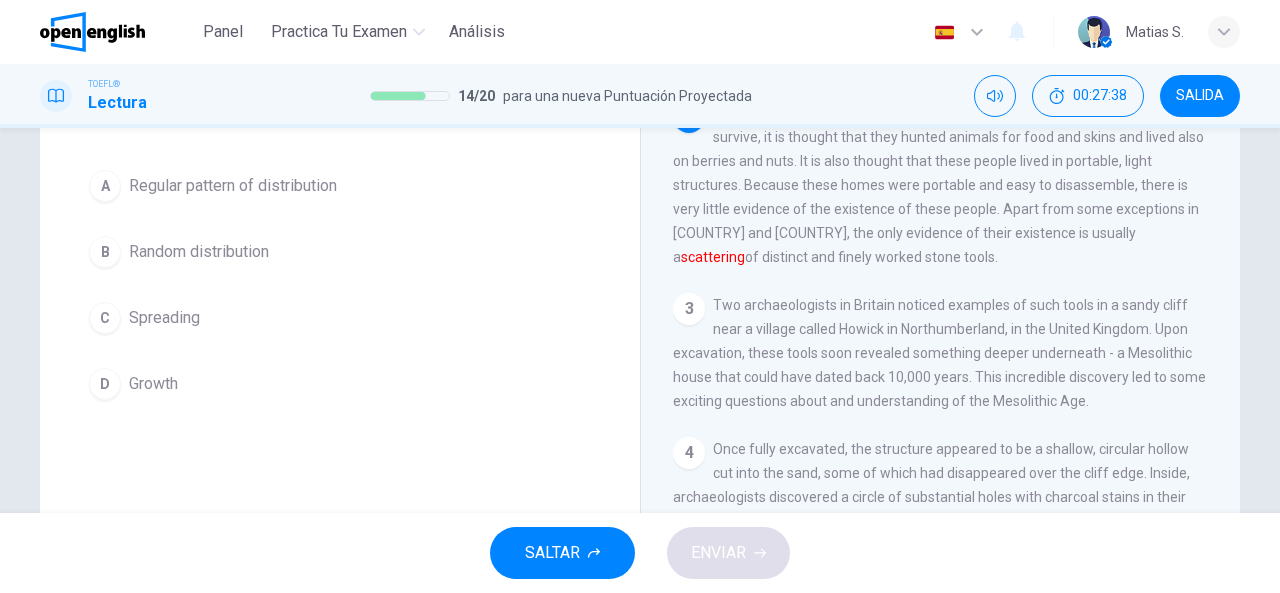scroll, scrollTop: 123, scrollLeft: 0, axis: vertical 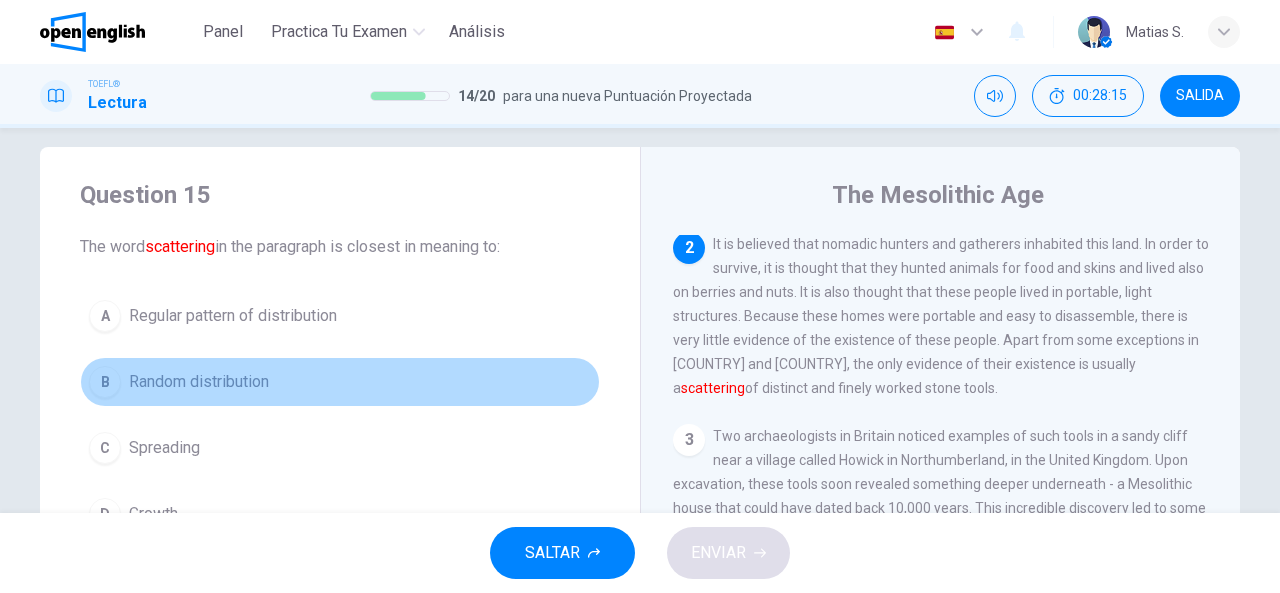 click on "Random distribution" at bounding box center [233, 316] 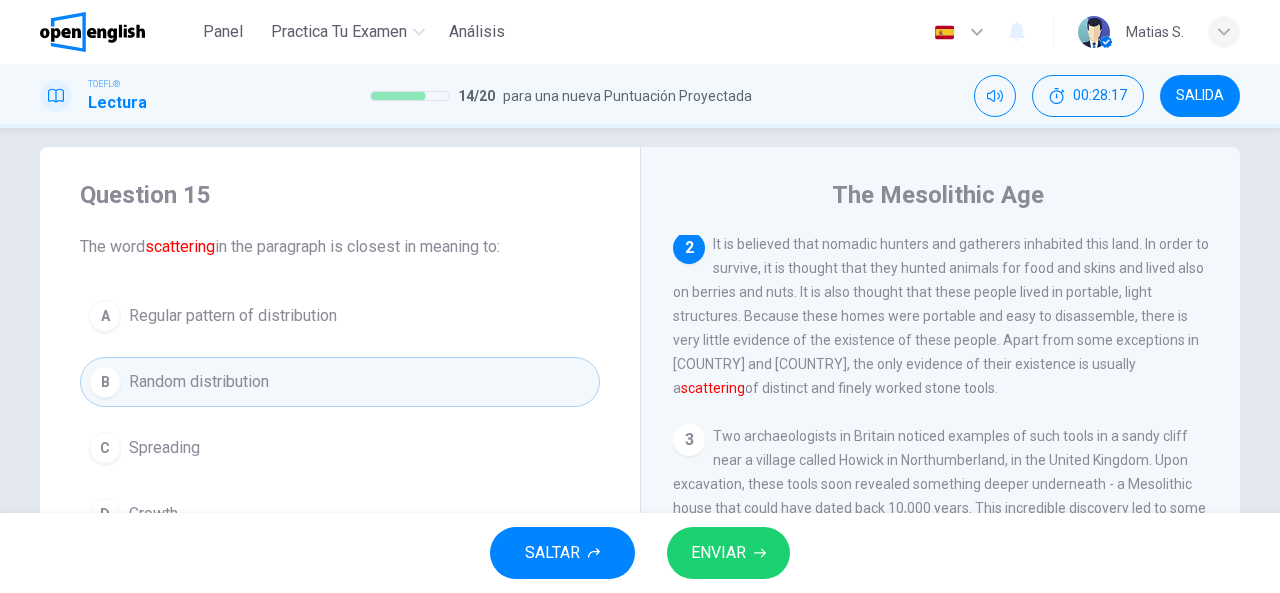 scroll, scrollTop: 124, scrollLeft: 0, axis: vertical 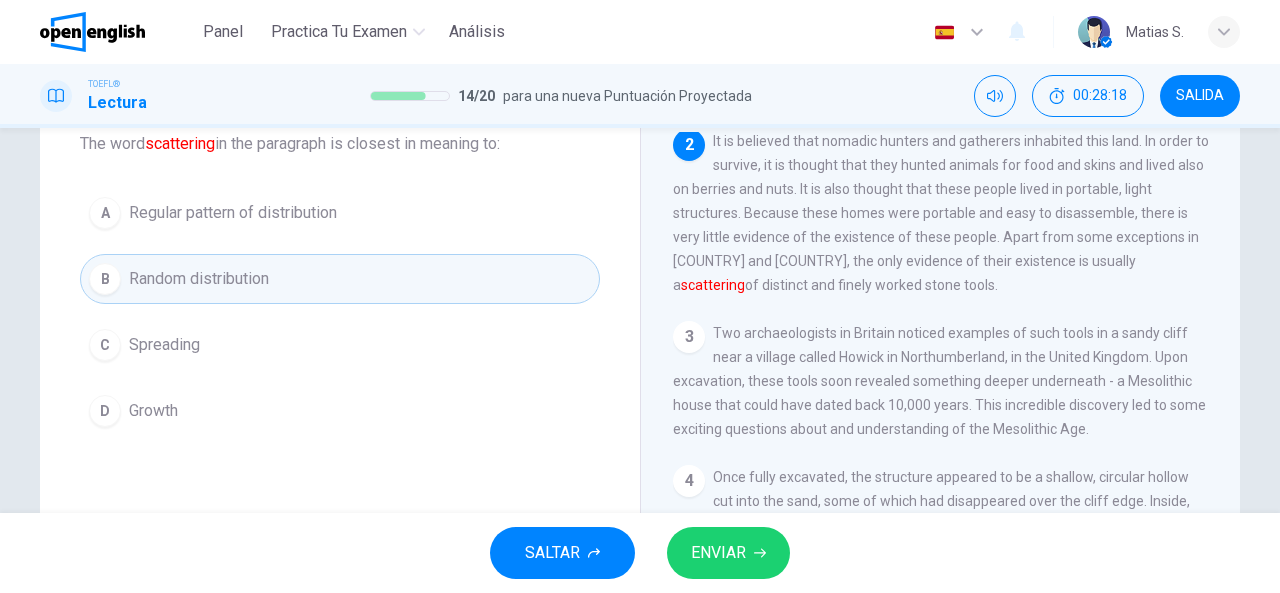 click on "ENVIAR" at bounding box center [728, 553] 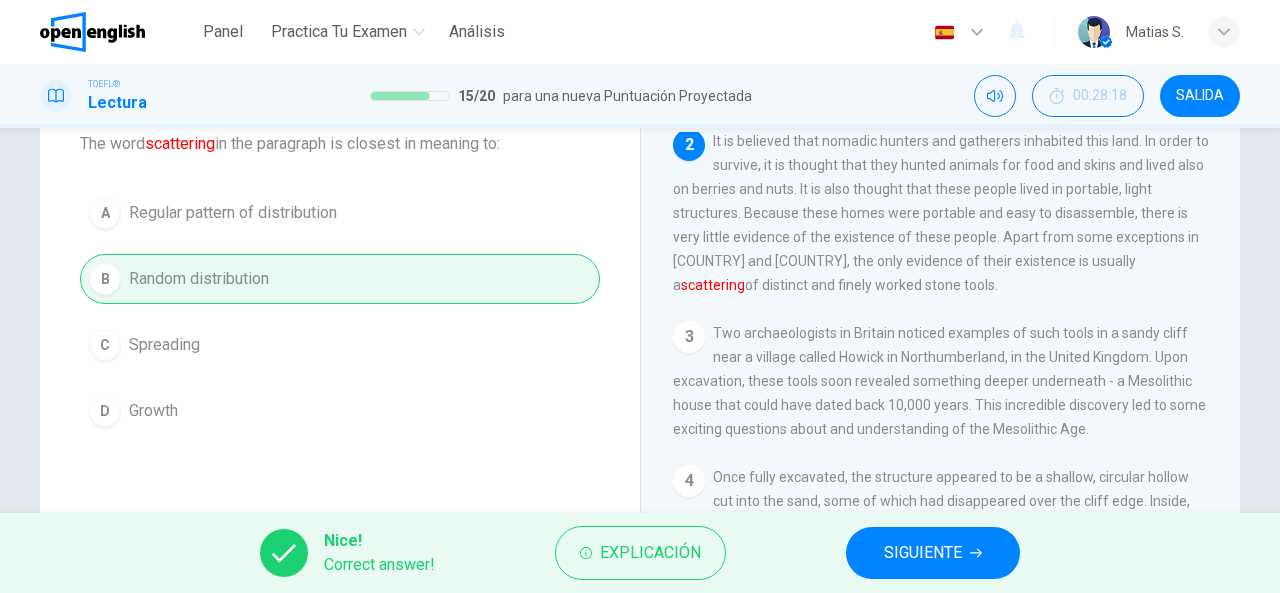 click on "SIGUIENTE" at bounding box center (923, 553) 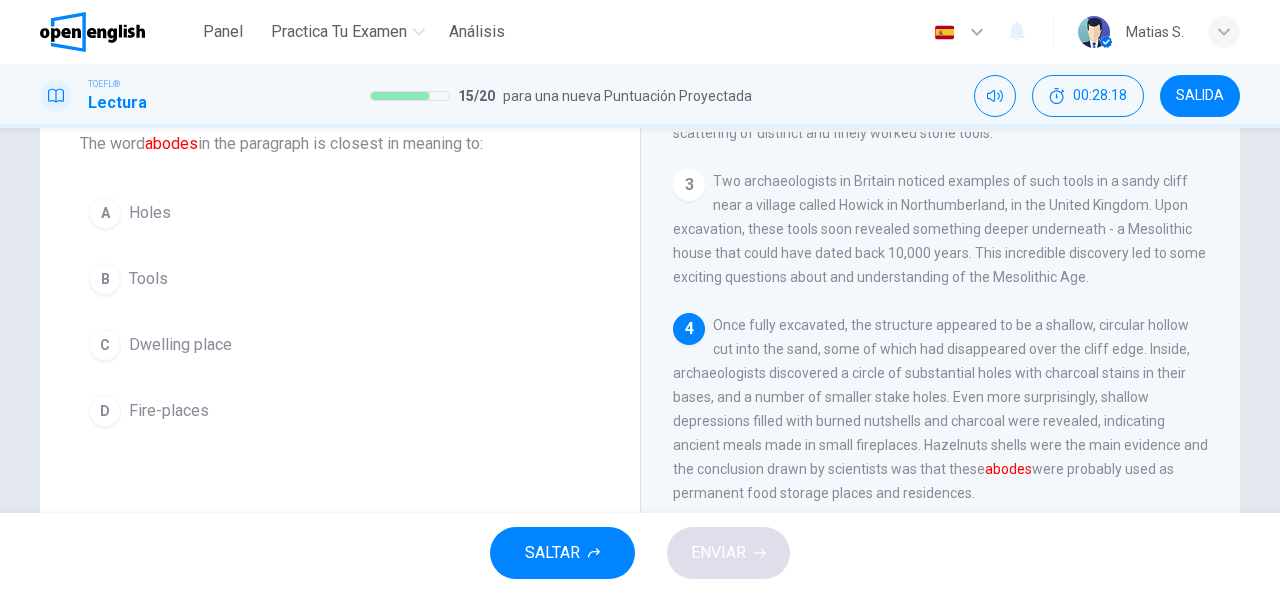 scroll, scrollTop: 292, scrollLeft: 0, axis: vertical 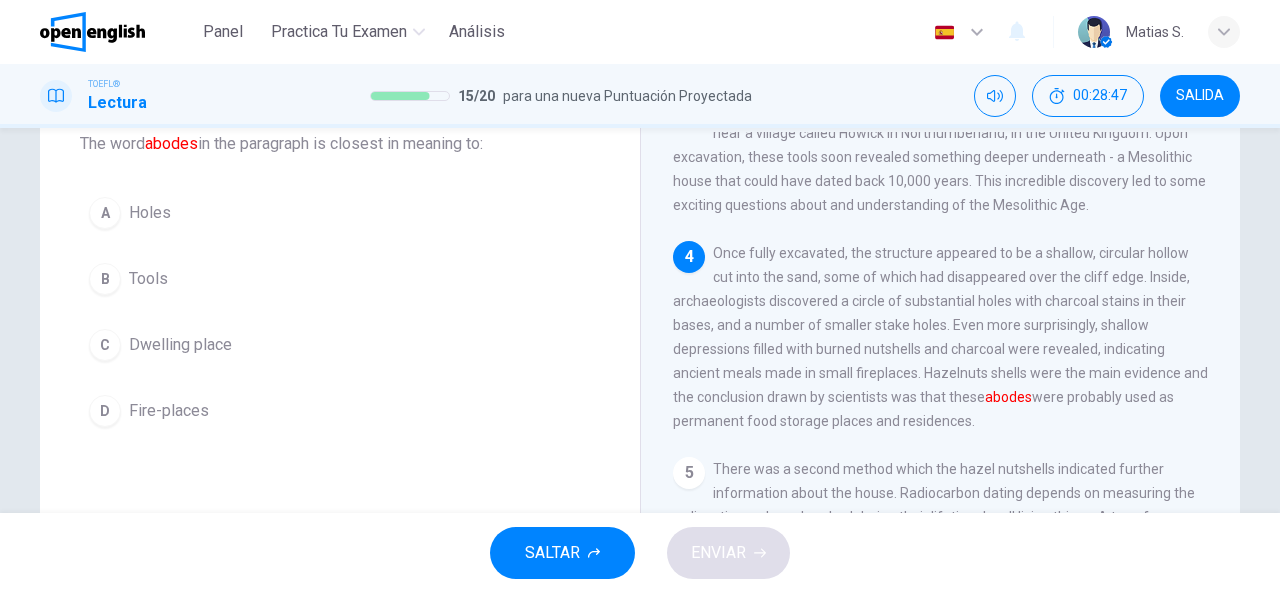 click on "C Dwelling place" at bounding box center (340, 345) 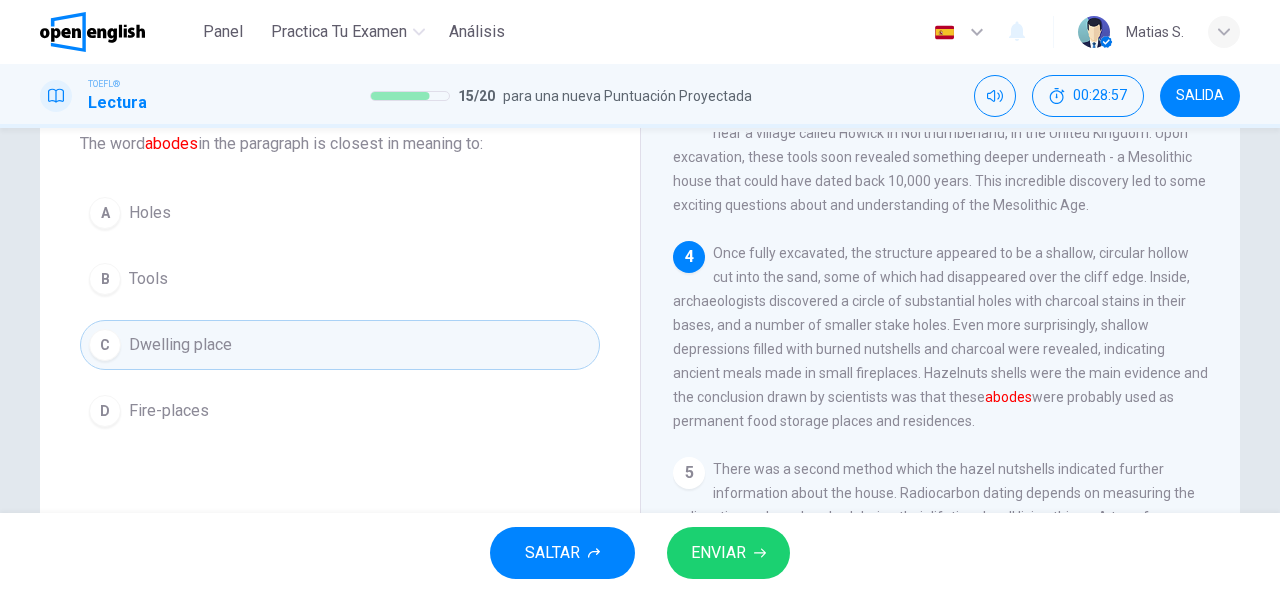 click on "ENVIAR" at bounding box center (718, 553) 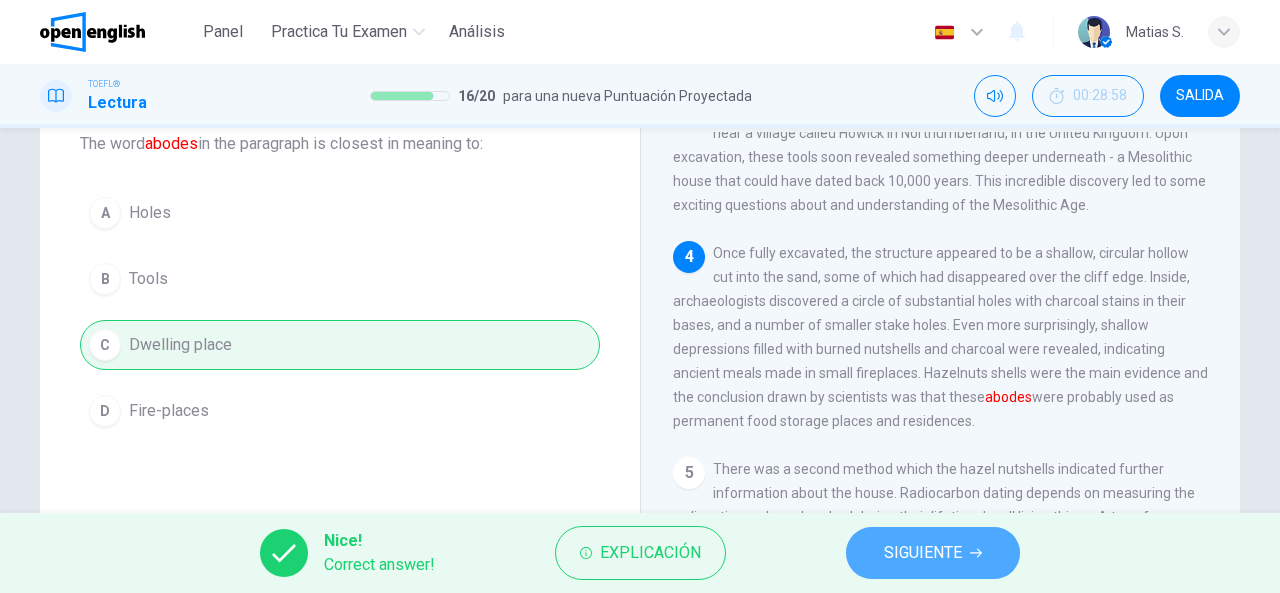 click on "SIGUIENTE" at bounding box center [933, 553] 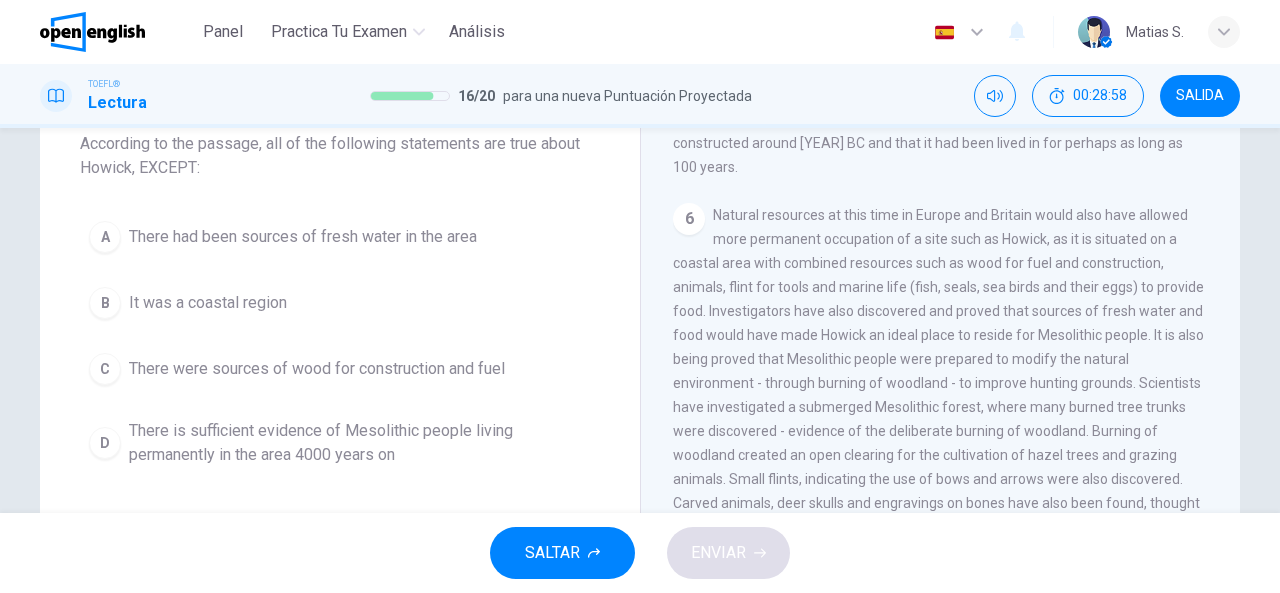 scroll, scrollTop: 932, scrollLeft: 0, axis: vertical 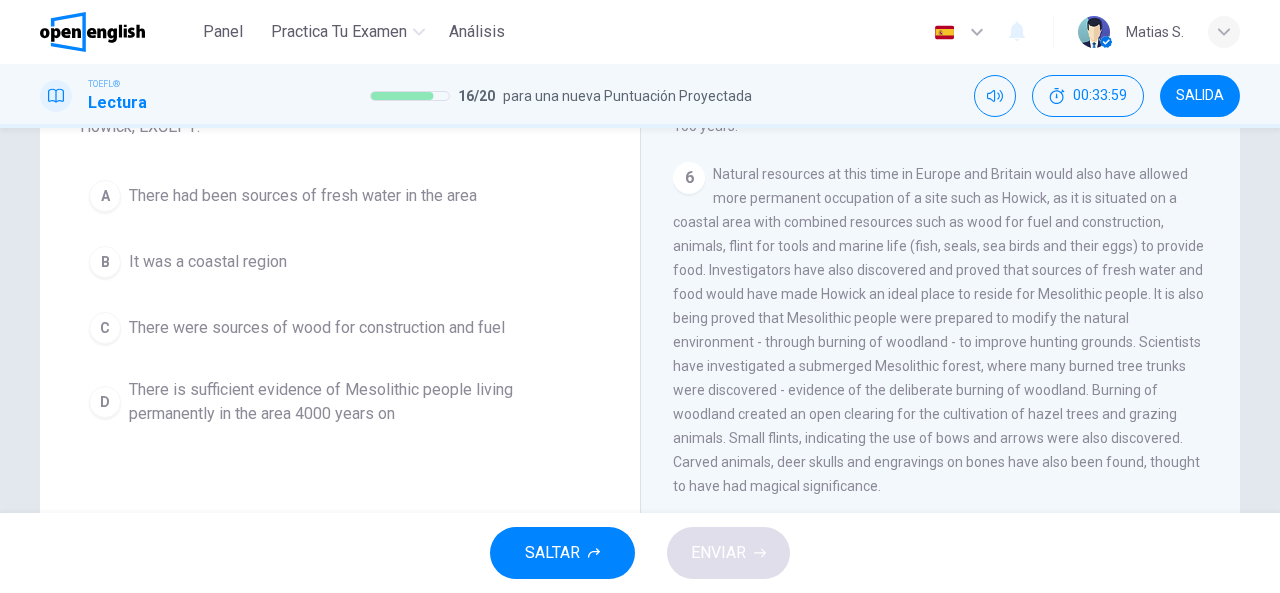 click on "There is sufficient evidence of Mesolithic people living permanently in the area 4000 years on" at bounding box center [303, 196] 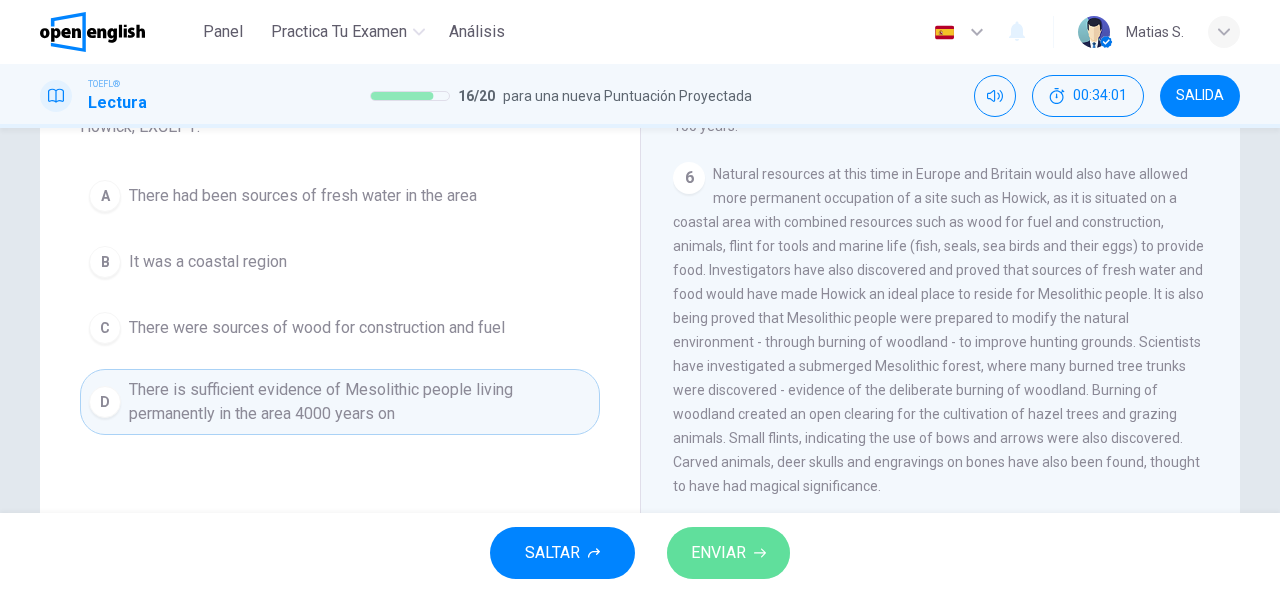 click on "ENVIAR" at bounding box center [728, 553] 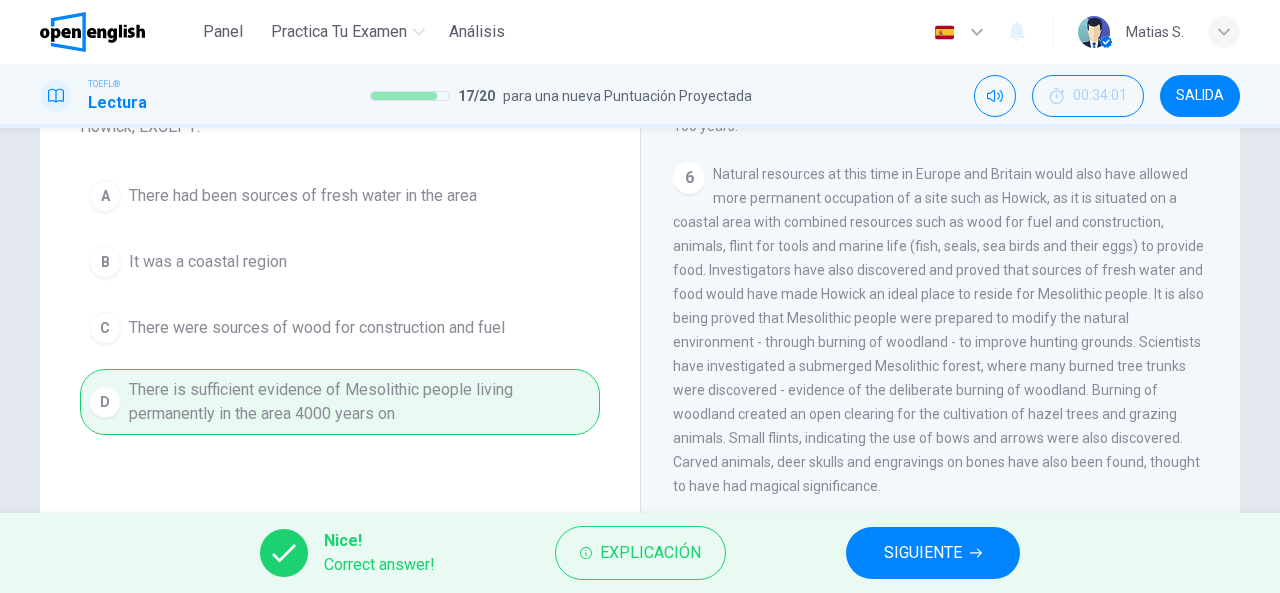 click on "SIGUIENTE" at bounding box center (933, 553) 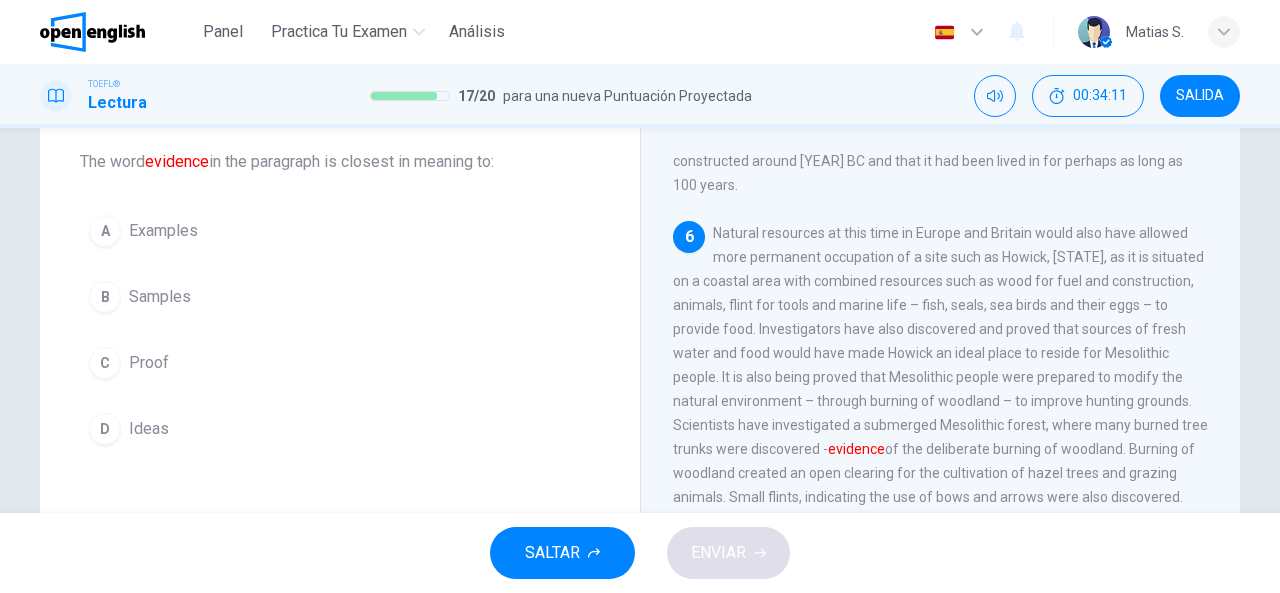 scroll, scrollTop: 117, scrollLeft: 0, axis: vertical 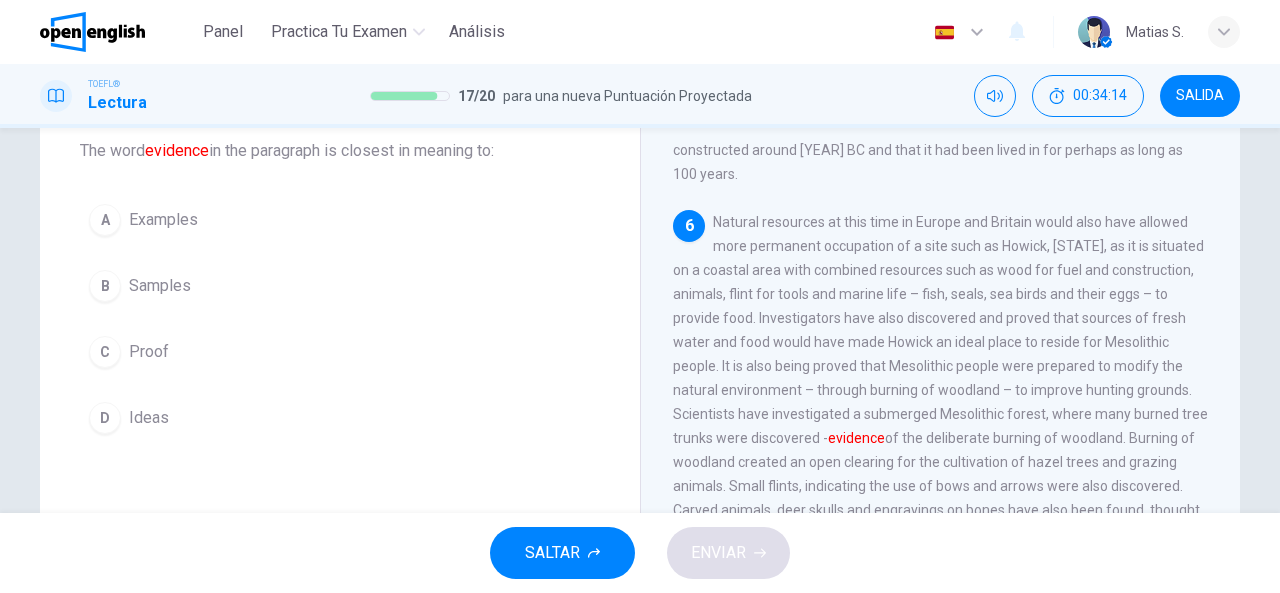 click on "Proof" at bounding box center (163, 220) 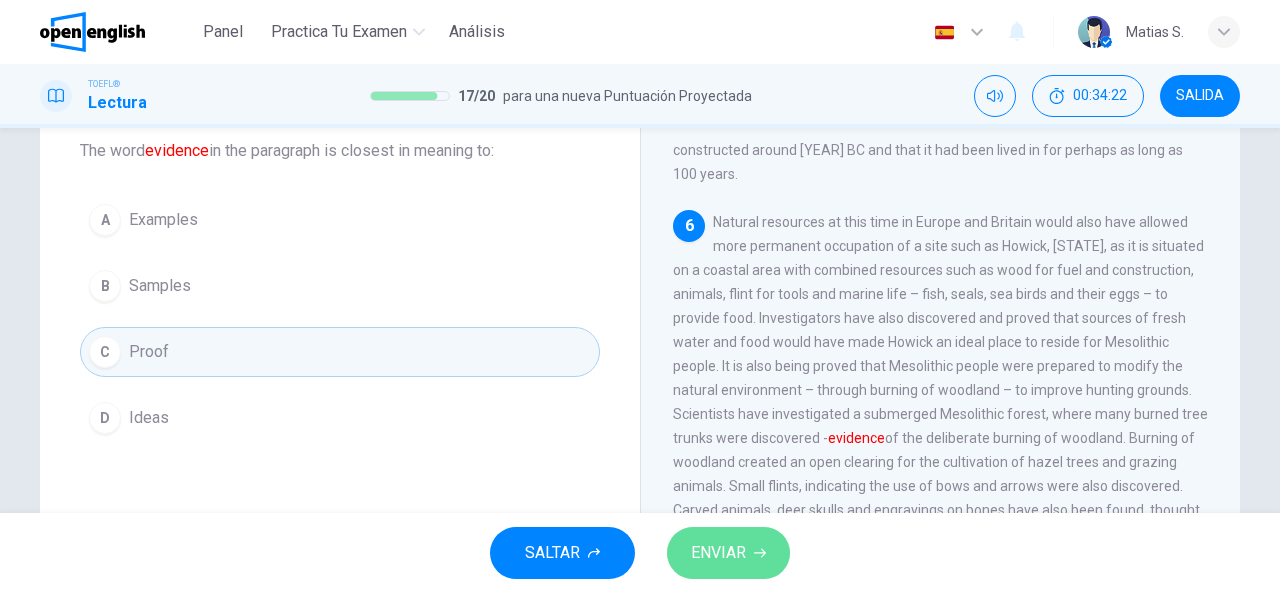 click on "ENVIAR" at bounding box center (728, 553) 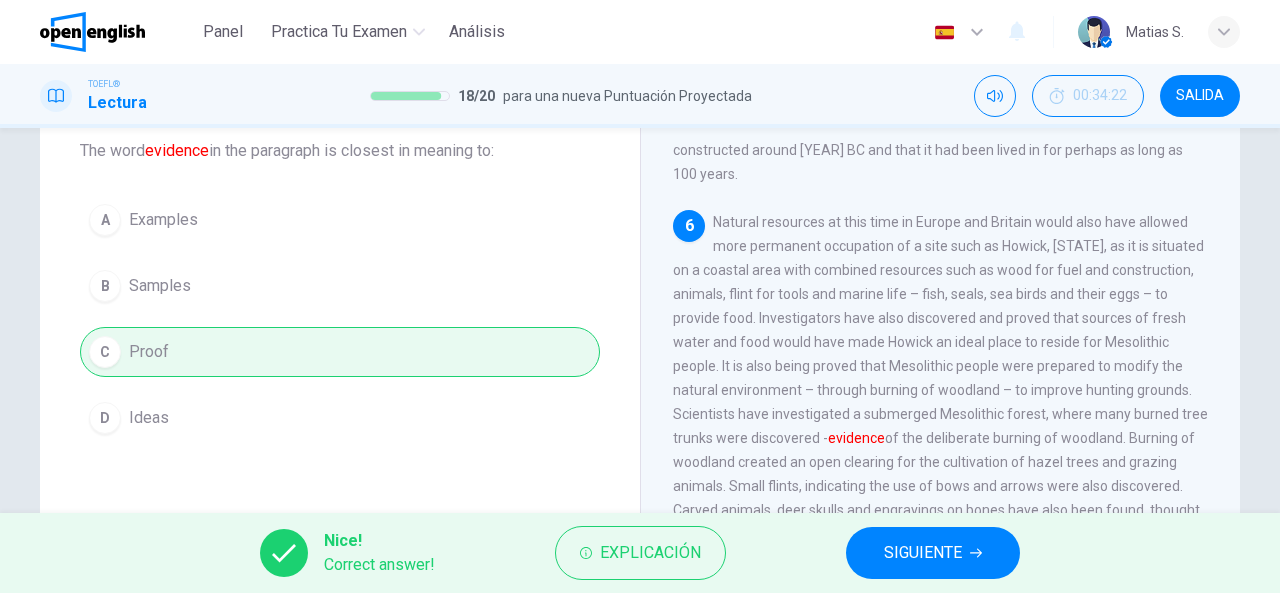 click on "SIGUIENTE" at bounding box center [923, 553] 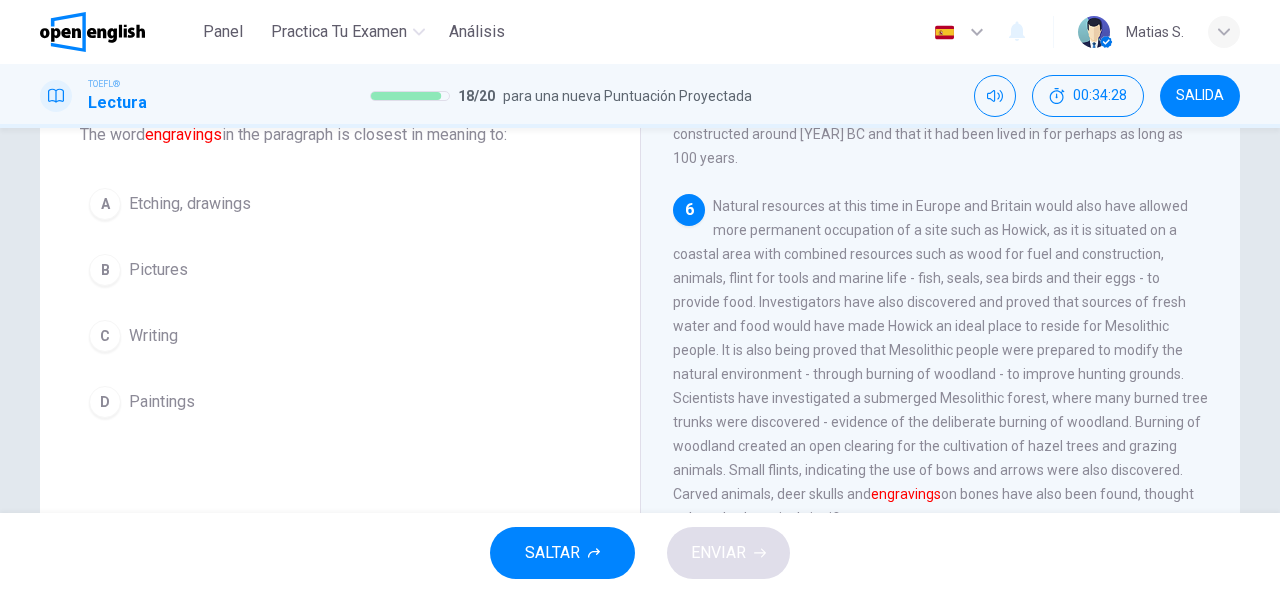 scroll, scrollTop: 108, scrollLeft: 0, axis: vertical 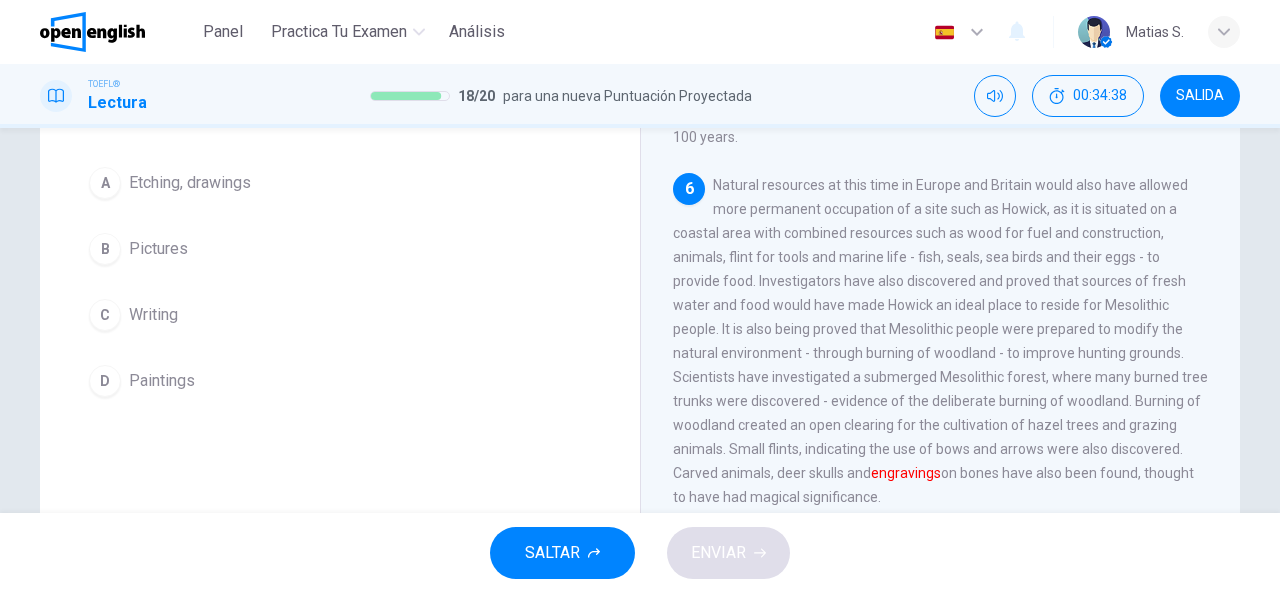 click on "Etching, drawings" at bounding box center (190, 183) 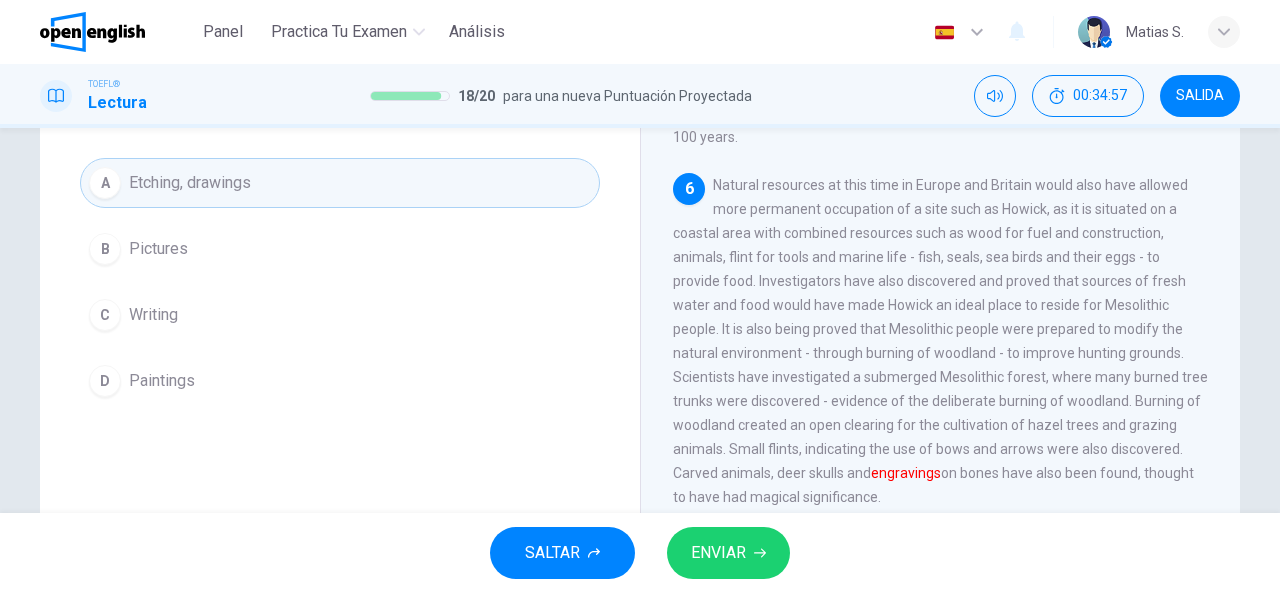 click on "ENVIAR" at bounding box center [718, 553] 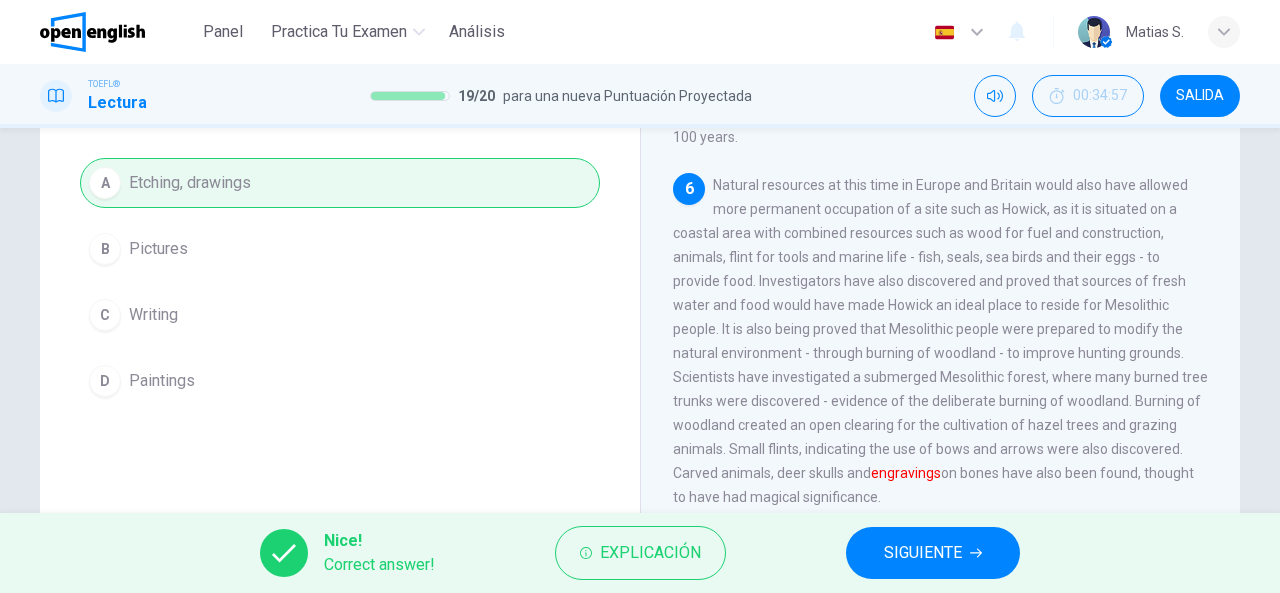 click on "SIGUIENTE" at bounding box center [923, 553] 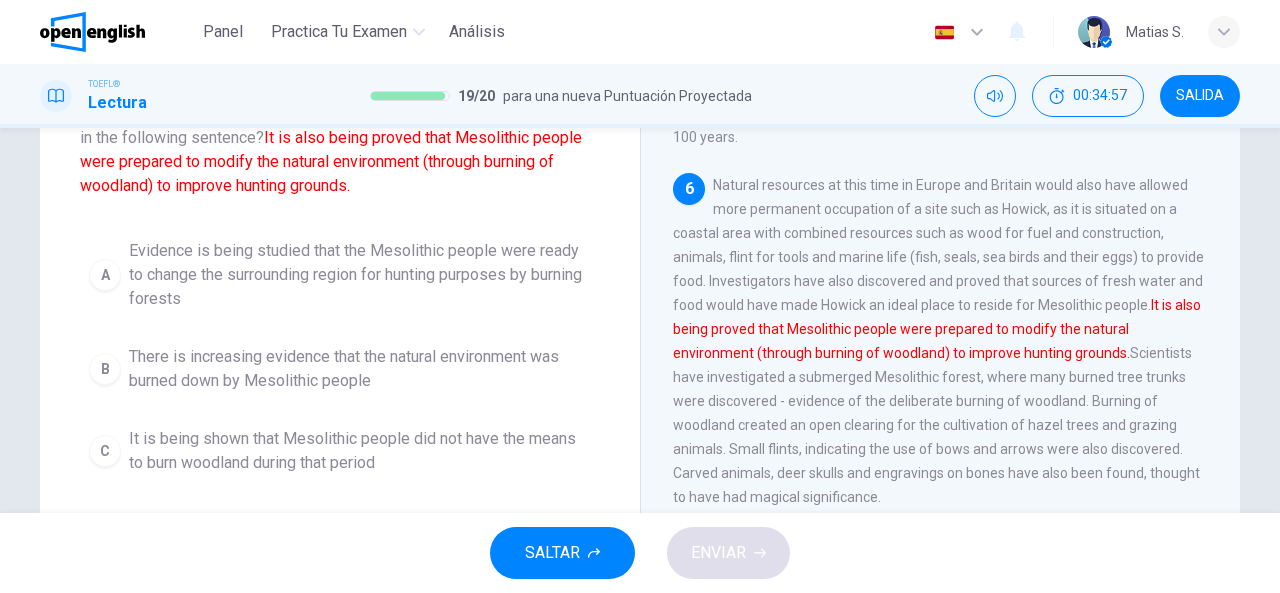 scroll, scrollTop: 226, scrollLeft: 0, axis: vertical 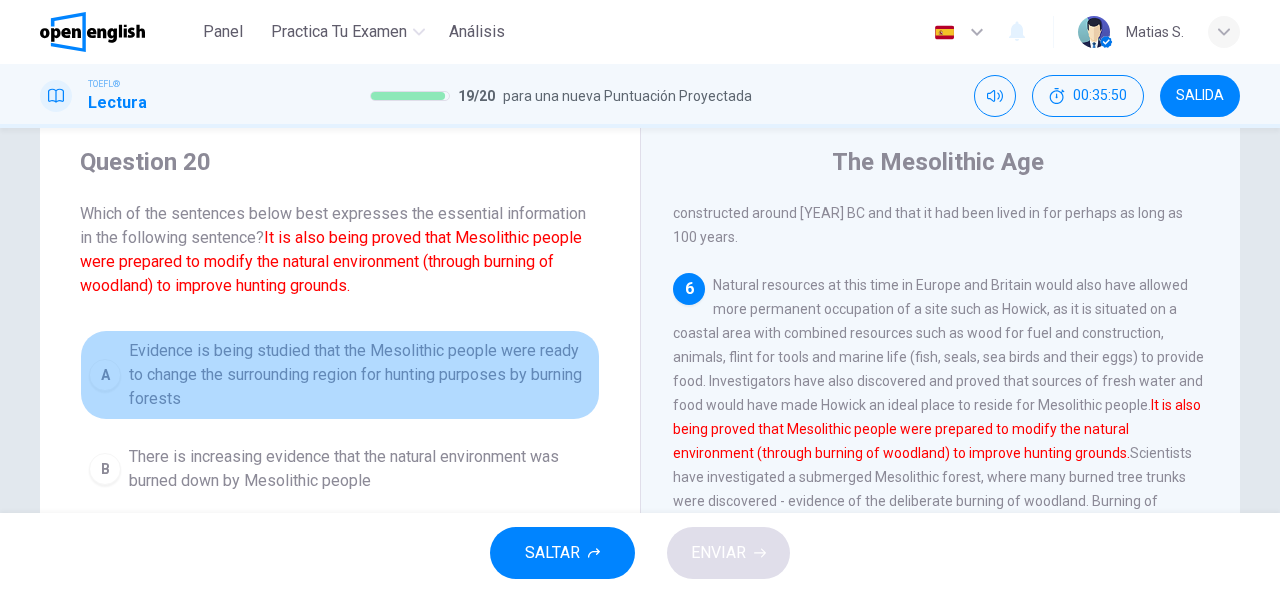 click on "Evidence is being studied that the Mesolithic people were ready to change the surrounding region for hunting purposes by burning forests" at bounding box center (360, 375) 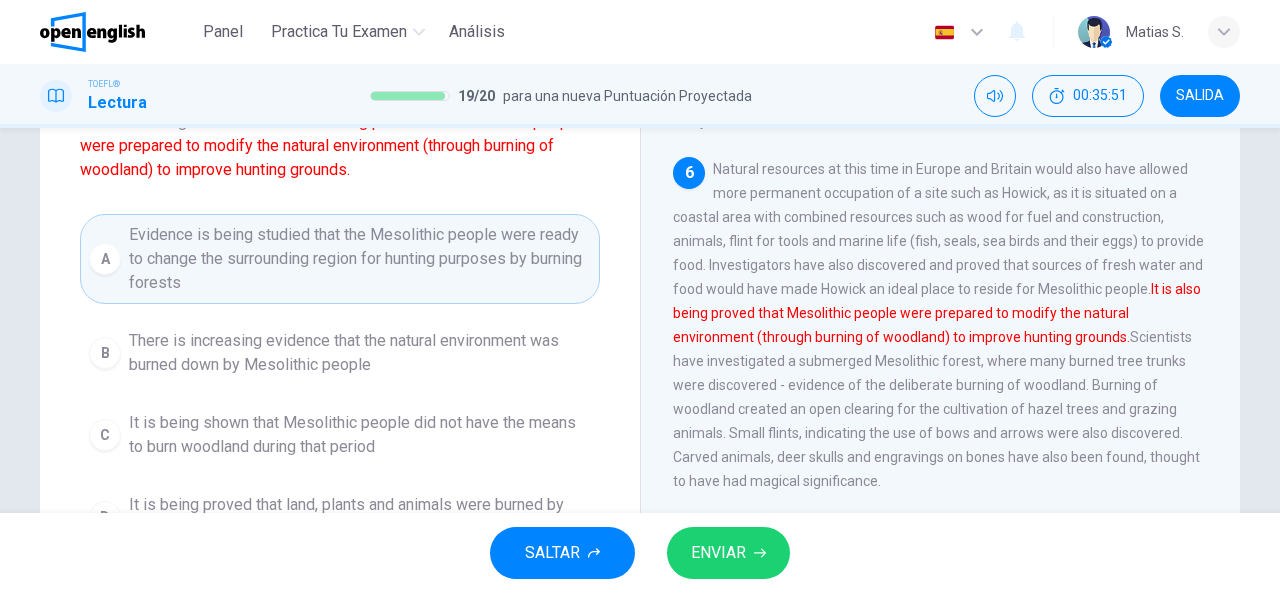 scroll, scrollTop: 199, scrollLeft: 0, axis: vertical 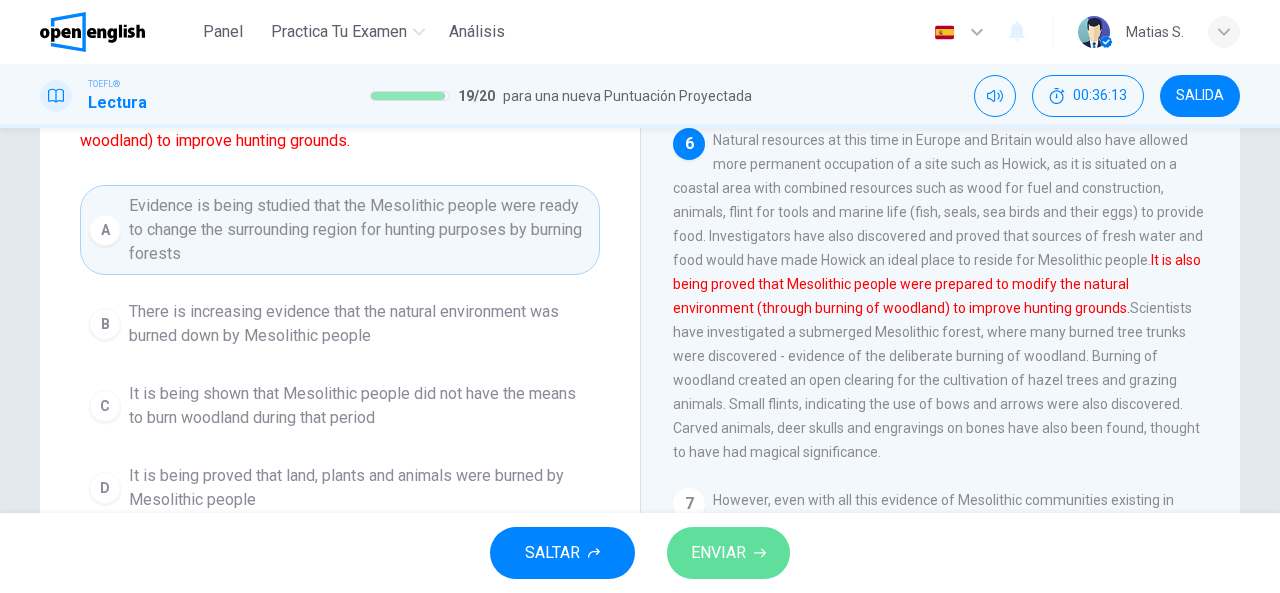 click on "ENVIAR" at bounding box center [718, 553] 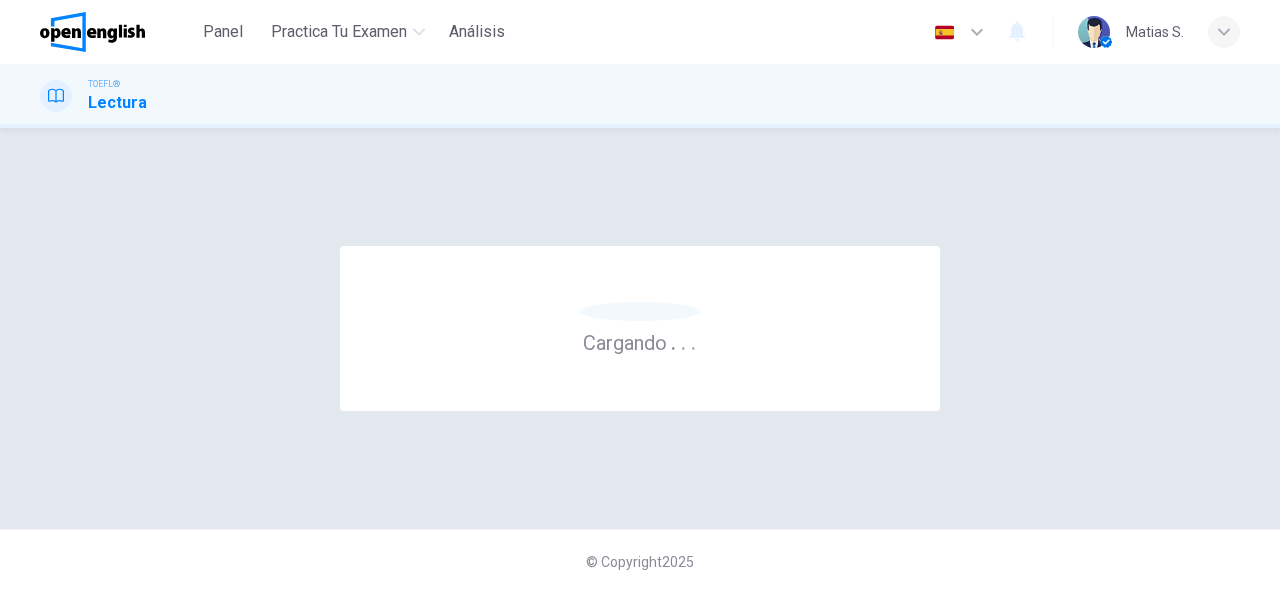 scroll, scrollTop: 0, scrollLeft: 0, axis: both 